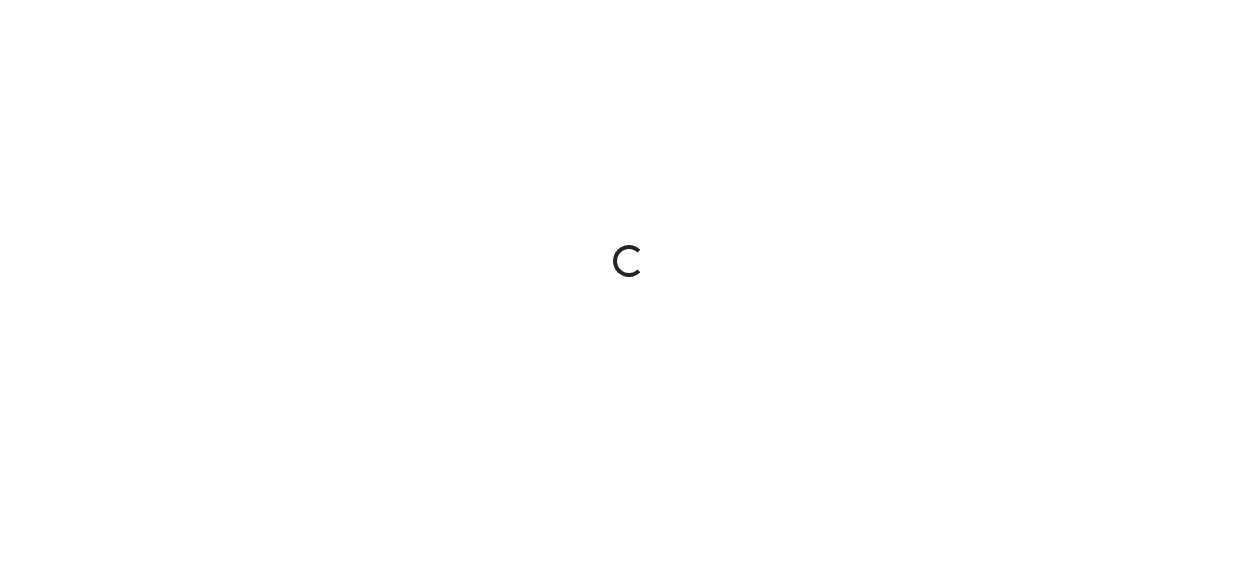 scroll, scrollTop: 0, scrollLeft: 0, axis: both 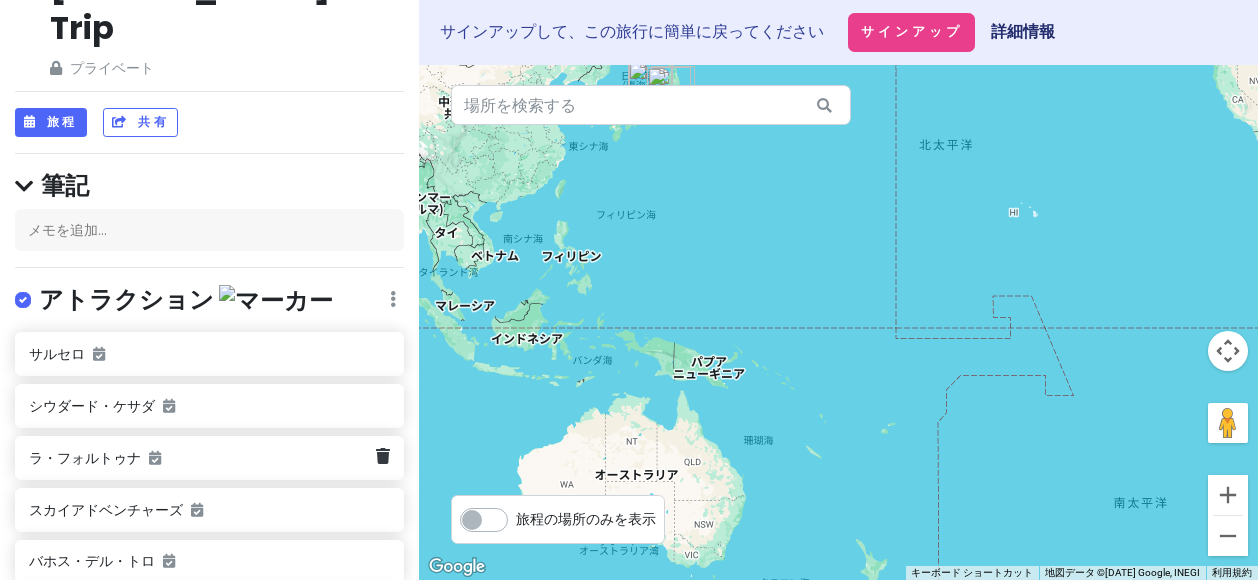 click on "ラ・フォルトゥナ" 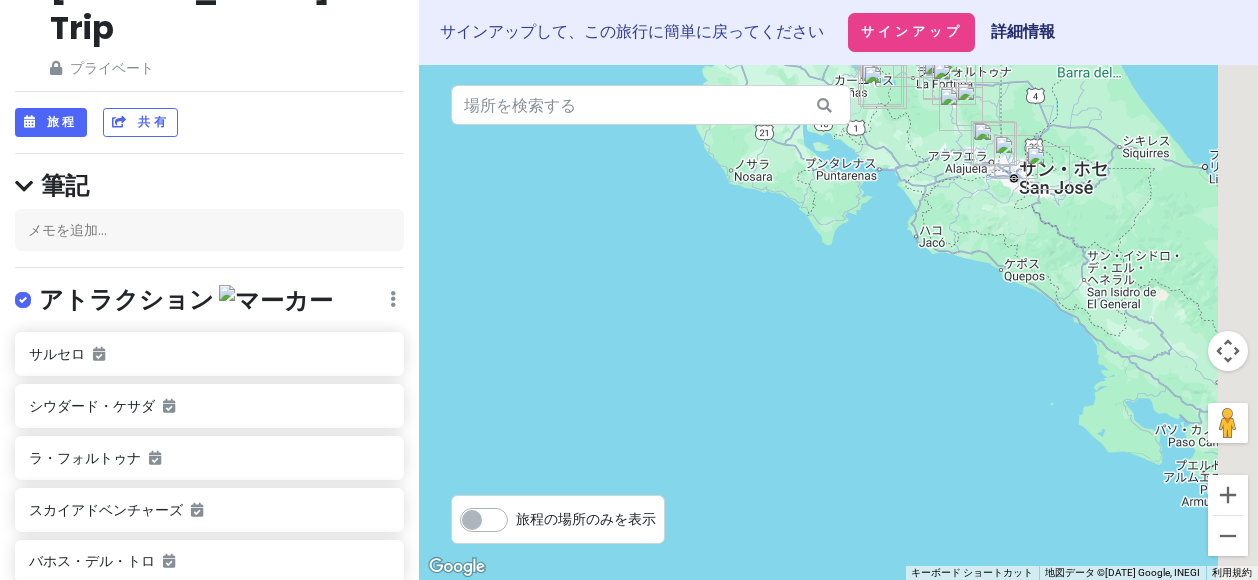 drag, startPoint x: 860, startPoint y: 501, endPoint x: 598, endPoint y: 70, distance: 504.38577 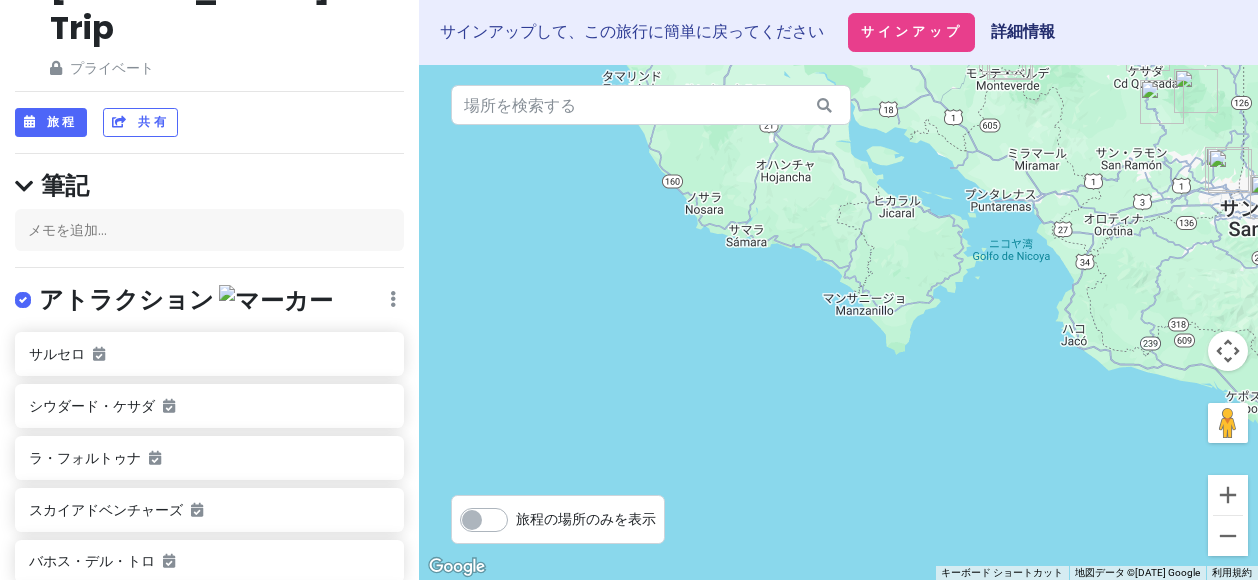 drag, startPoint x: 810, startPoint y: 478, endPoint x: 750, endPoint y: 520, distance: 73.239334 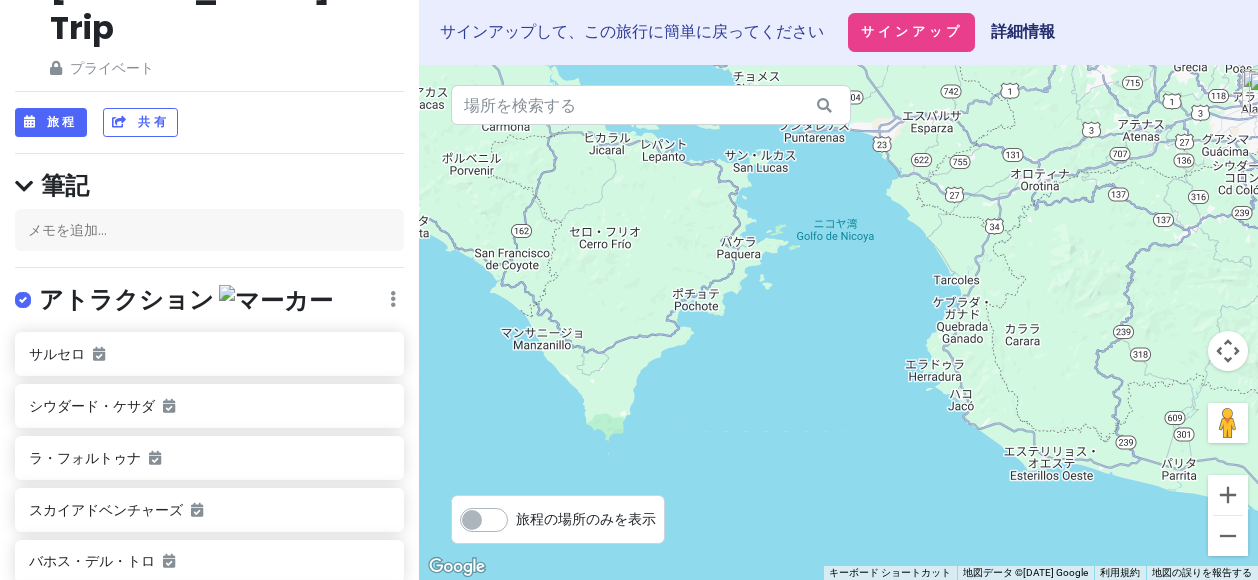 drag, startPoint x: 950, startPoint y: 384, endPoint x: 926, endPoint y: 638, distance: 255.13133 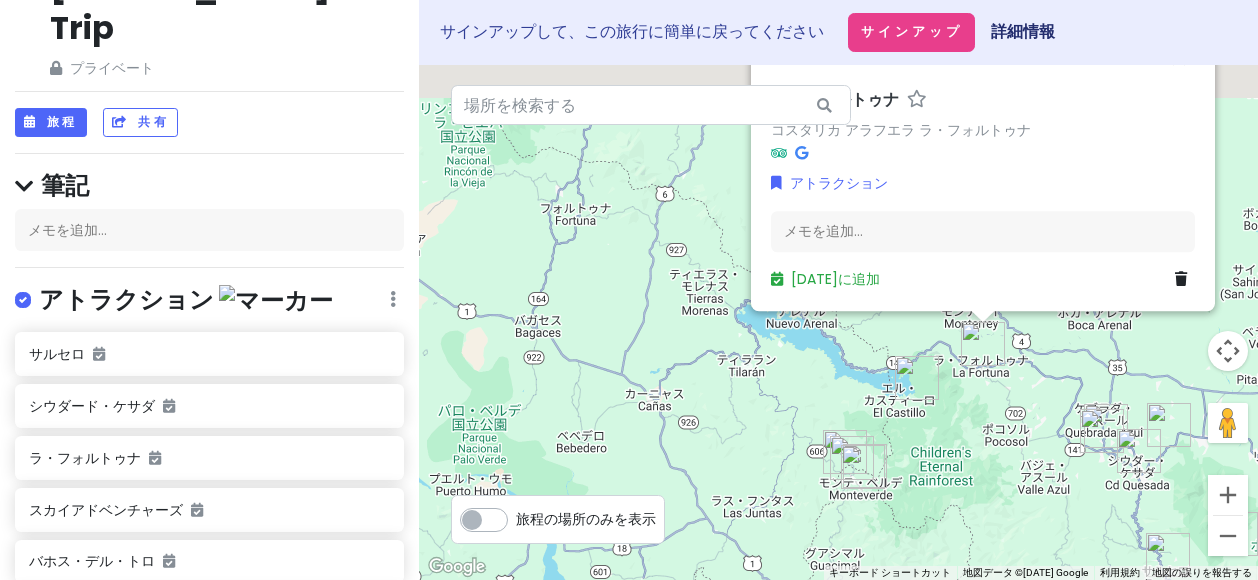 drag, startPoint x: 876, startPoint y: 153, endPoint x: 877, endPoint y: 638, distance: 485.00104 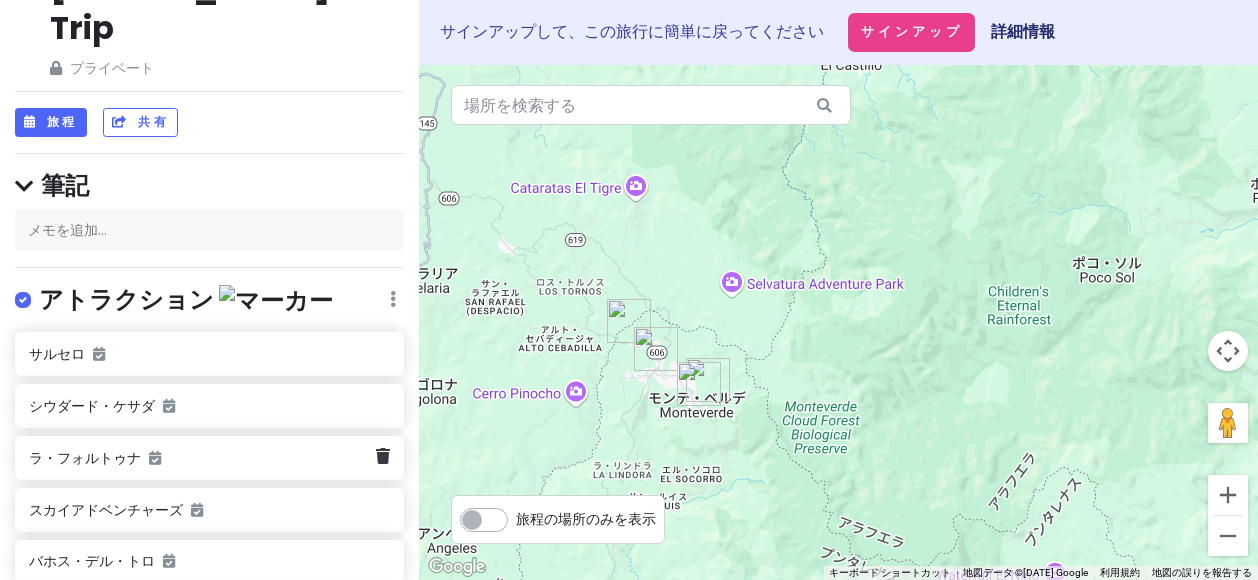 click on "ラ・フォルトゥナ" at bounding box center (85, 458) 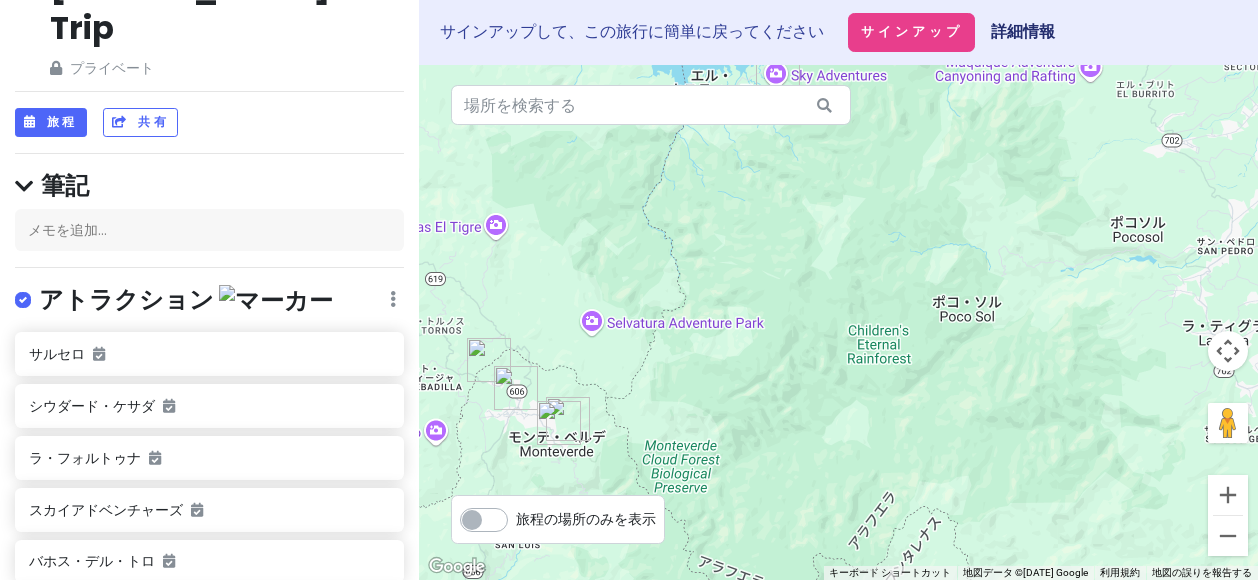 drag, startPoint x: 938, startPoint y: 242, endPoint x: 805, endPoint y: 281, distance: 138.60014 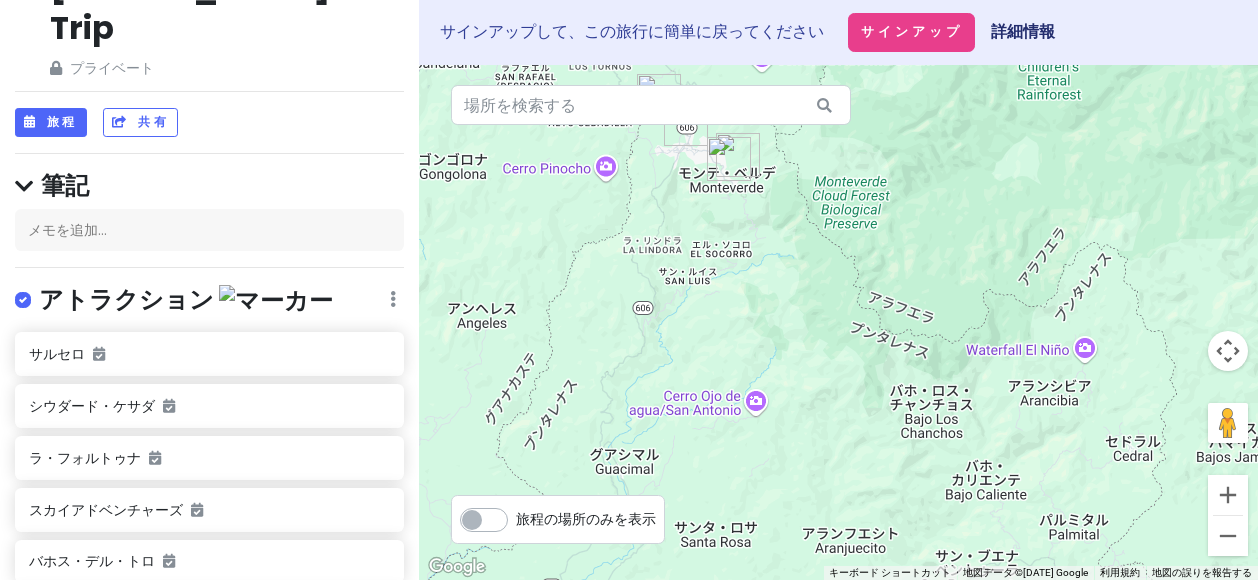 drag, startPoint x: 757, startPoint y: 377, endPoint x: 884, endPoint y: 139, distance: 269.7647 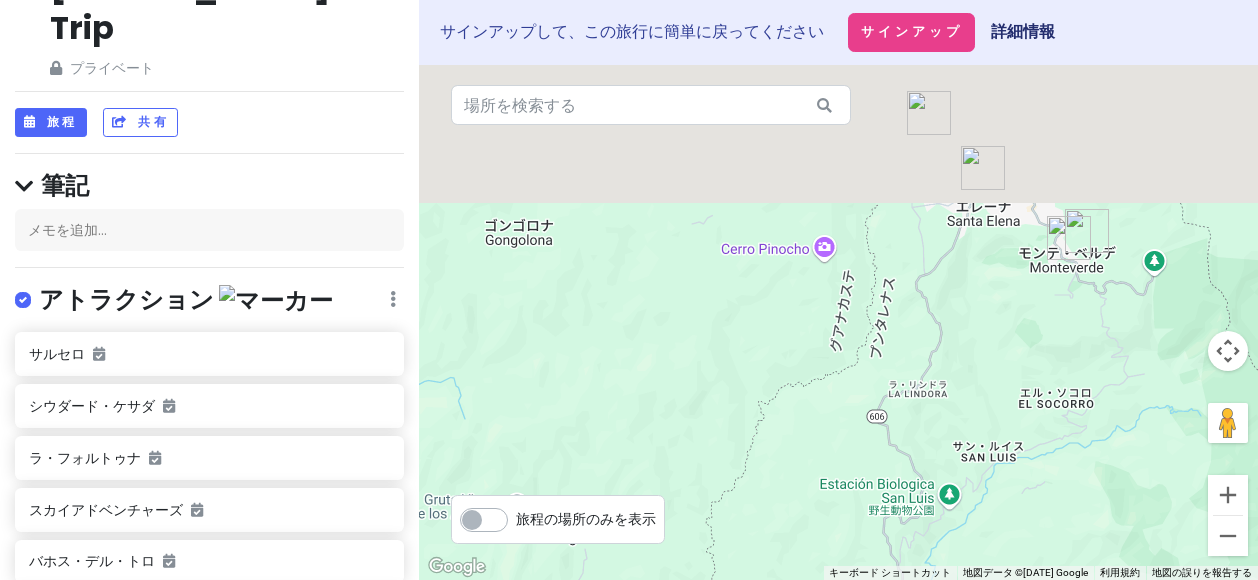 drag, startPoint x: 805, startPoint y: 227, endPoint x: 786, endPoint y: 511, distance: 284.63486 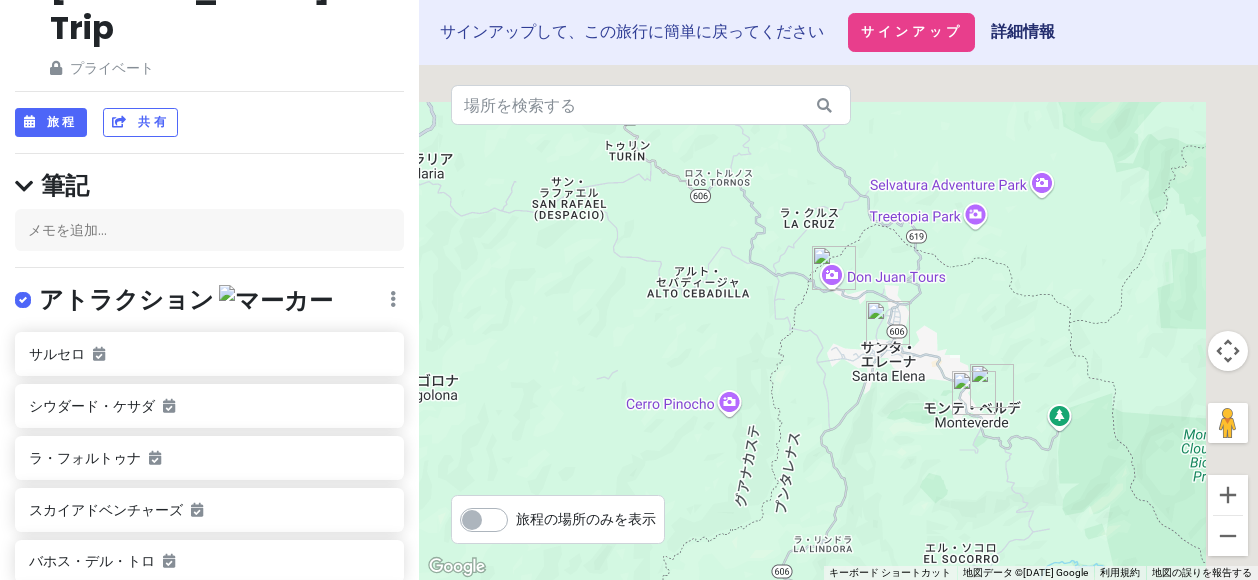 drag, startPoint x: 937, startPoint y: 309, endPoint x: 842, endPoint y: 441, distance: 162.63148 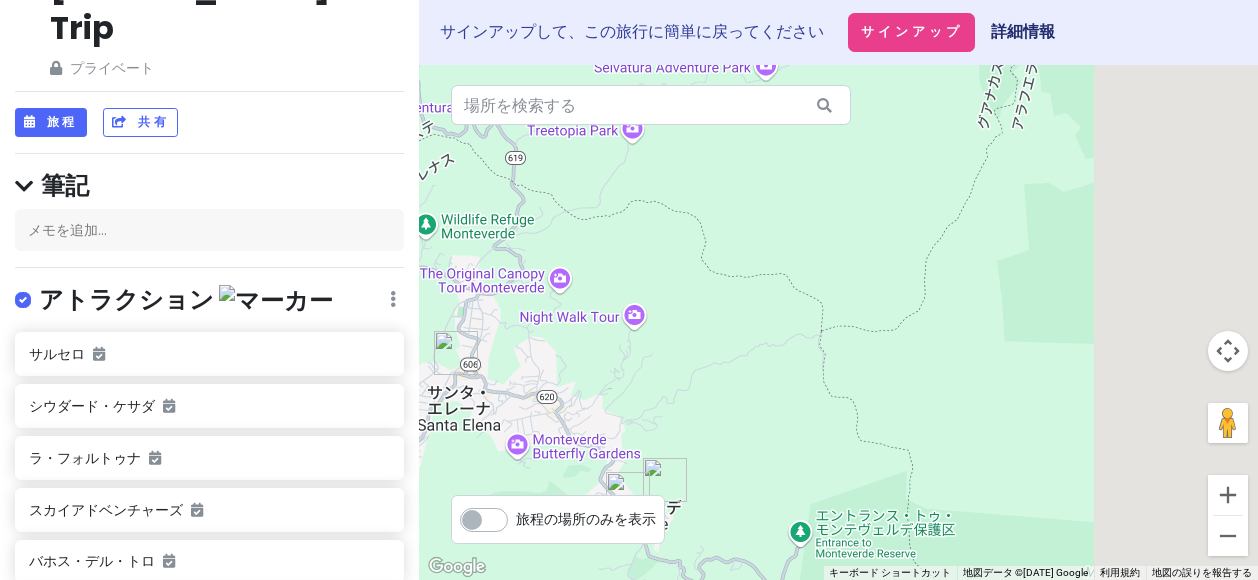 drag, startPoint x: 1030, startPoint y: 311, endPoint x: 551, endPoint y: 451, distance: 499.04007 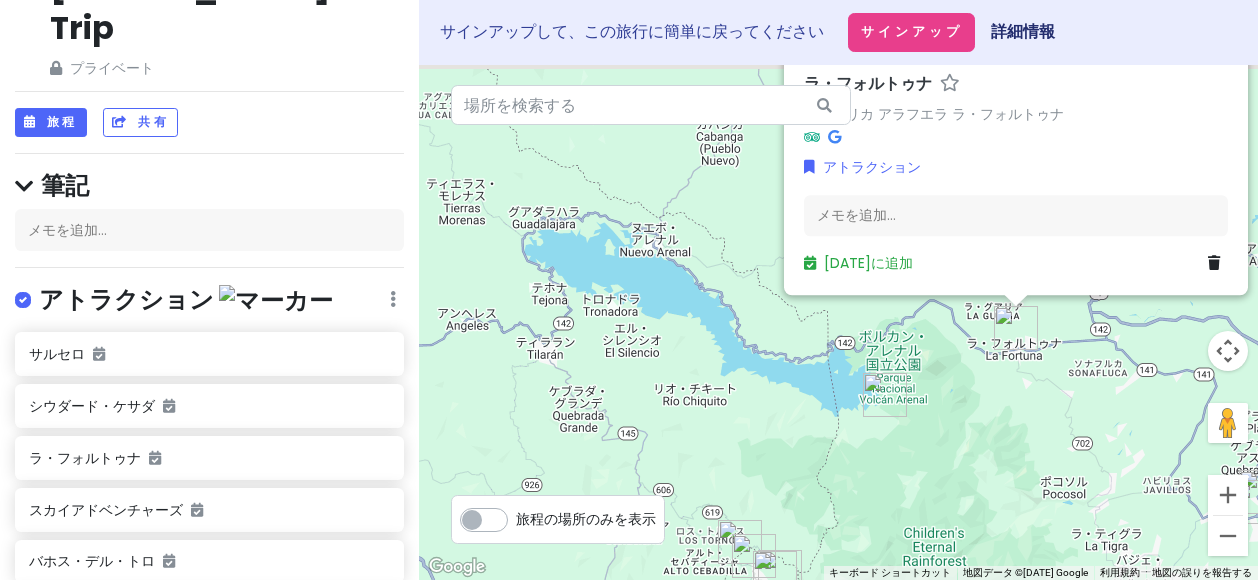 drag, startPoint x: 1094, startPoint y: 306, endPoint x: 916, endPoint y: 450, distance: 228.95415 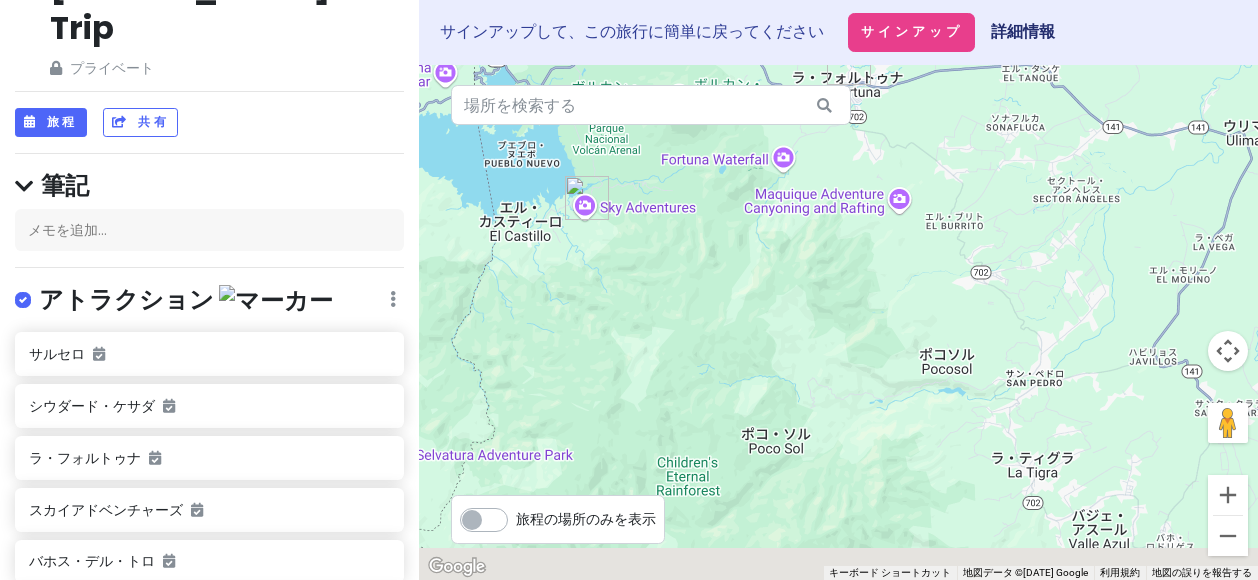 drag, startPoint x: 1006, startPoint y: 455, endPoint x: 668, endPoint y: 87, distance: 499.66788 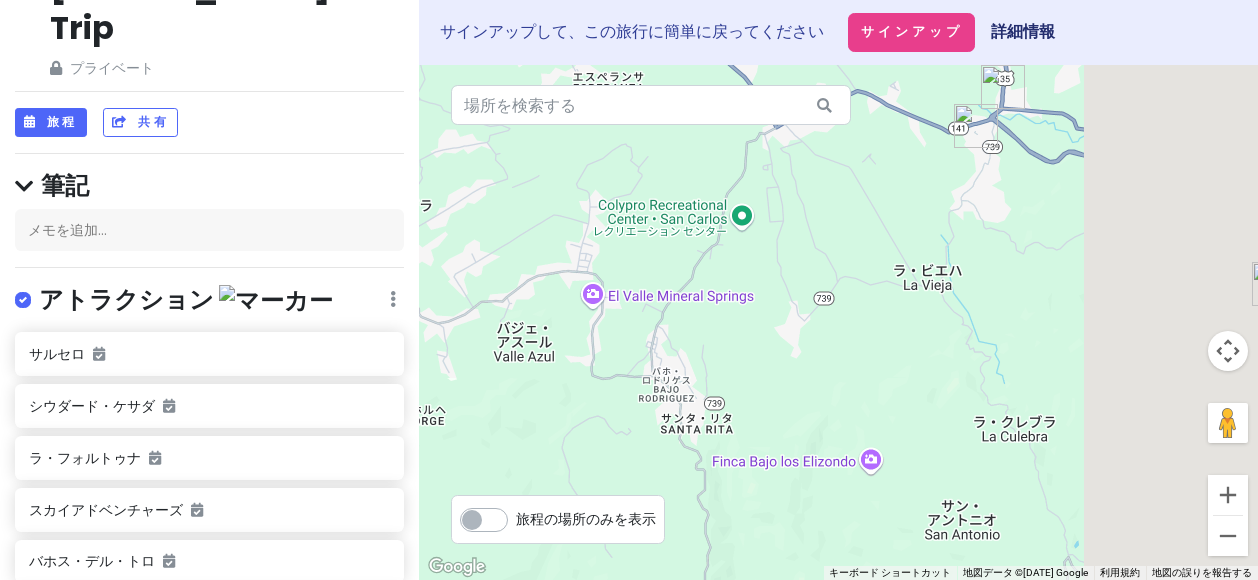 drag, startPoint x: 1132, startPoint y: 310, endPoint x: 784, endPoint y: 155, distance: 380.958 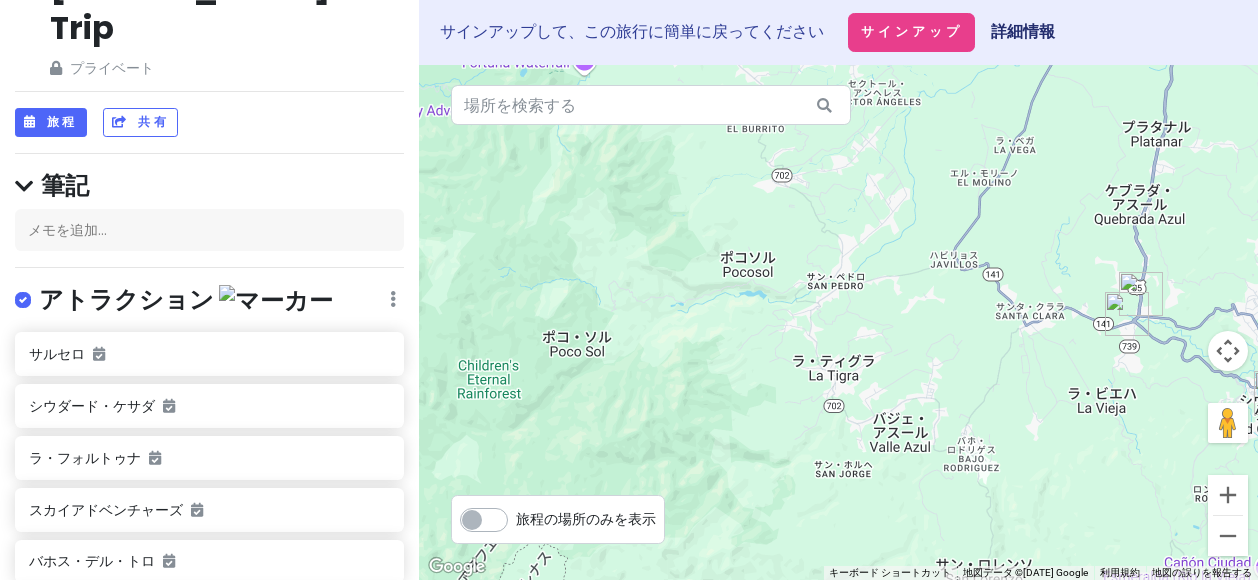 drag, startPoint x: 735, startPoint y: 200, endPoint x: 923, endPoint y: 365, distance: 250.13795 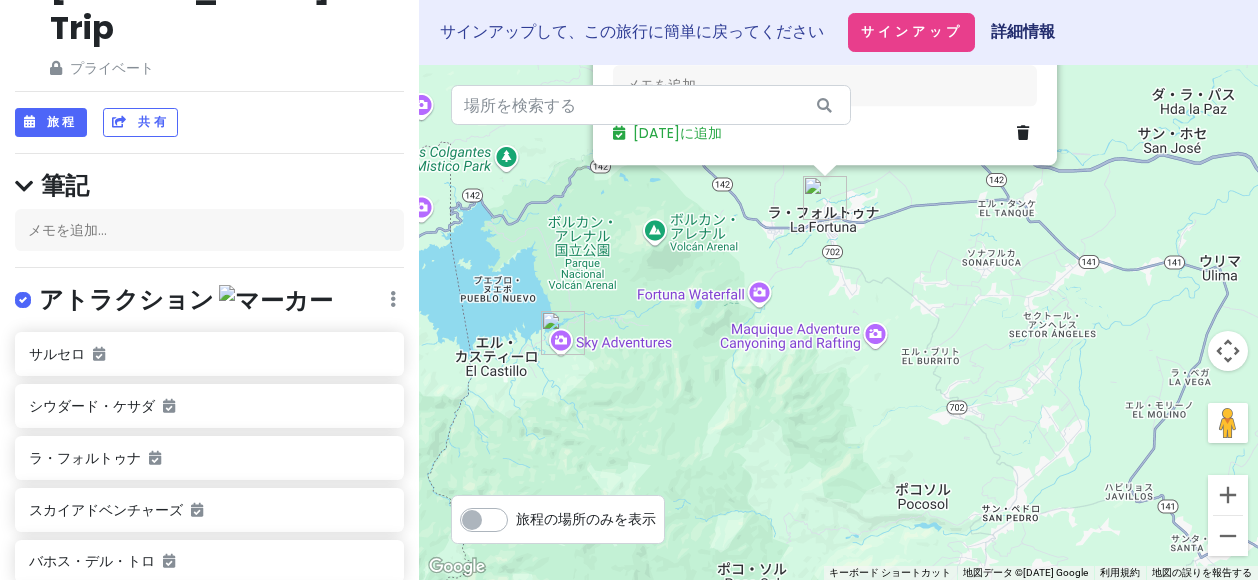 drag, startPoint x: 747, startPoint y: 248, endPoint x: 770, endPoint y: 467, distance: 220.20445 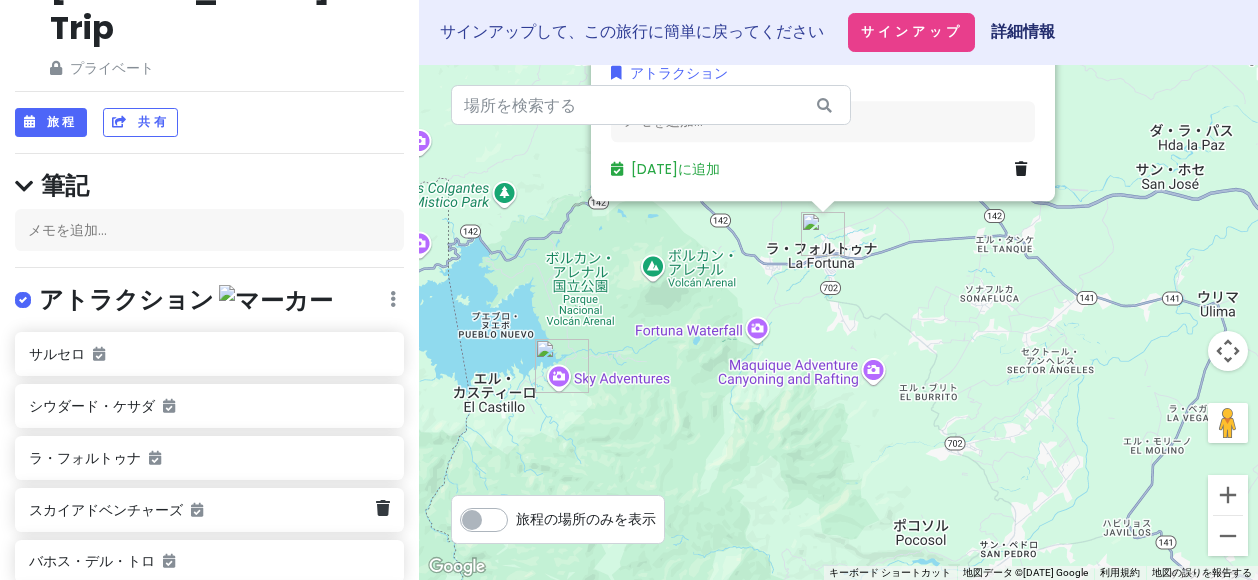 click on "スカイアドベンチャーズ" at bounding box center (106, 510) 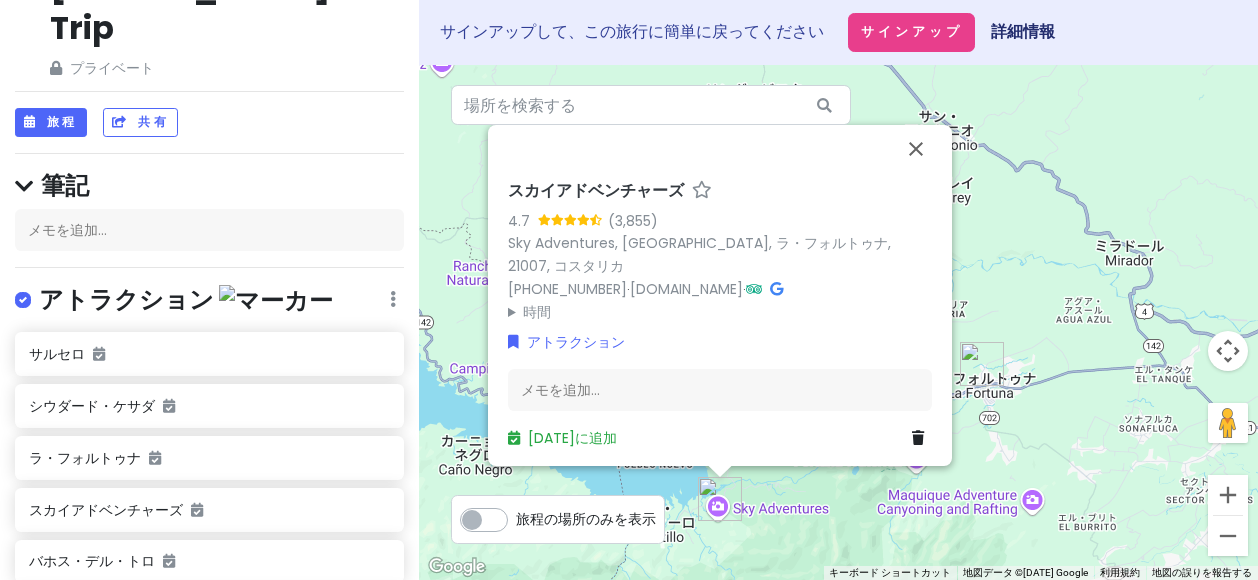 click on "スカイアドベンチャーズ 4.7       (3,855) Sky Adventures, [GEOGRAPHIC_DATA], ラ・フォルトゥナ, 21007, コスタリカ [PHONE_NUMBER]  · [DOMAIN_NAME]   ·   時間 [DATE] 午前8:00 – 午後3:15 [DATE] 午前8:00 – 午後3:15 [DATE] 午前8:00 – 午後3:15 [DATE] 午前8:00 – 午後3:15 [DATE] 午前8:00 – 午後3:15 [DATE] 午前8:00 – 午後3:15 [DATE] 午前8:00 – 午後3:15 アトラクション メモを追加... [DATE]に追加" at bounding box center [838, 322] 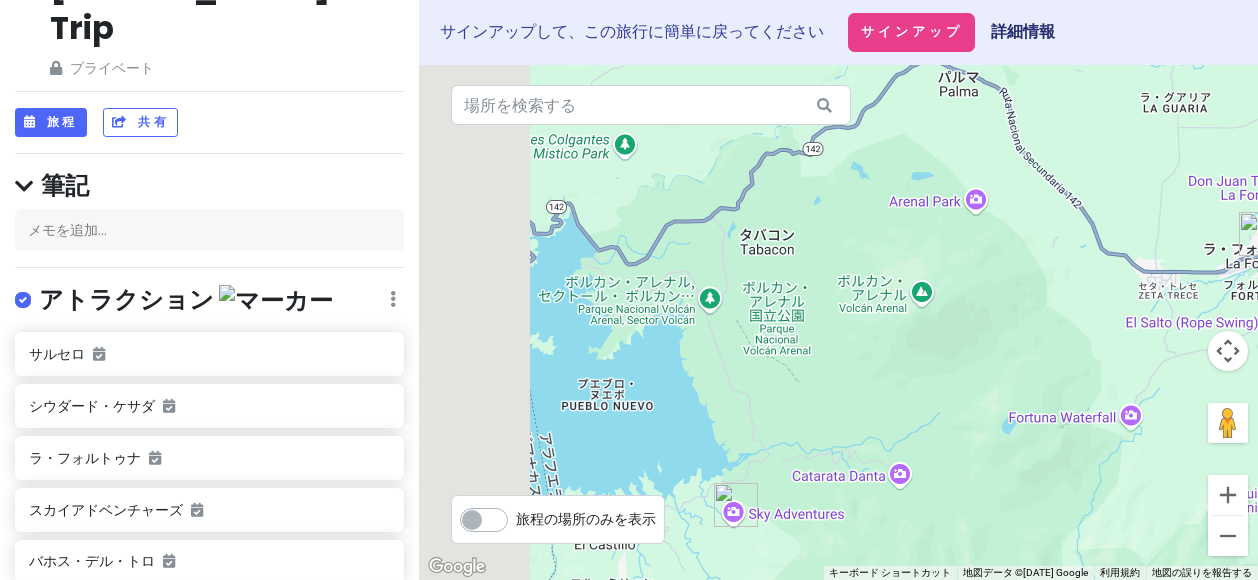 drag, startPoint x: 702, startPoint y: 364, endPoint x: 958, endPoint y: 305, distance: 262.71088 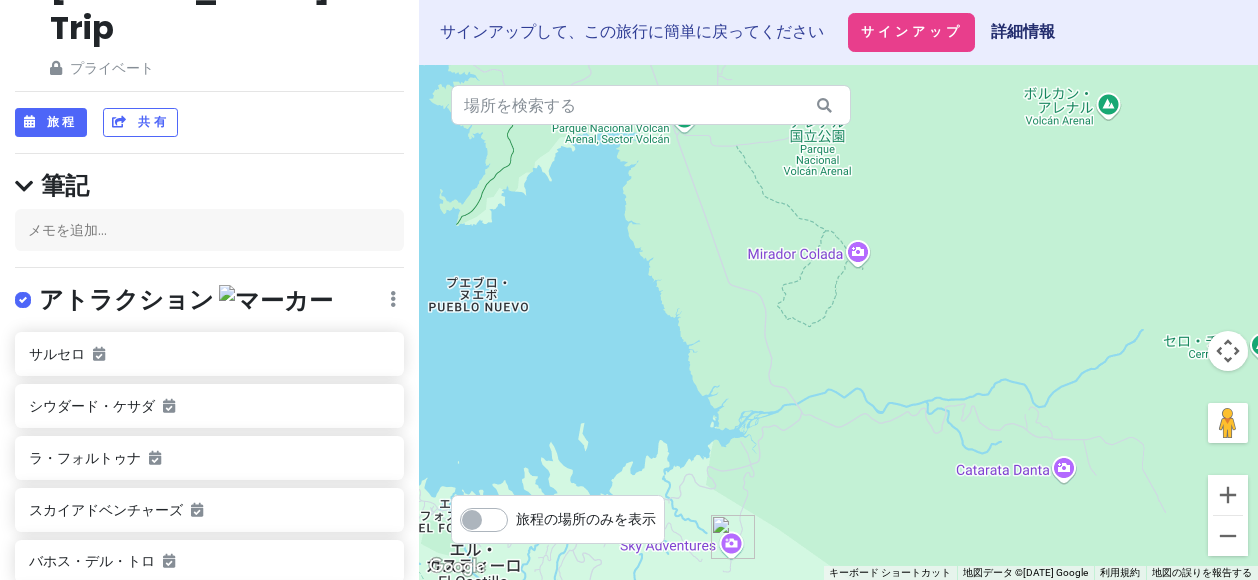 drag, startPoint x: 770, startPoint y: 420, endPoint x: 793, endPoint y: 293, distance: 129.06587 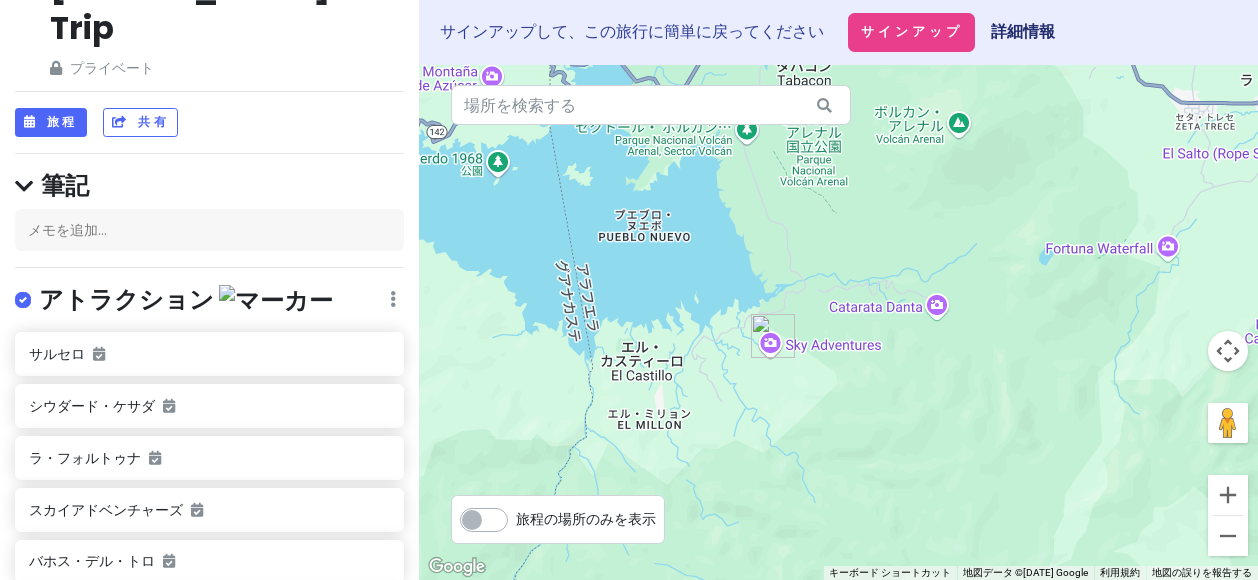 drag, startPoint x: 1064, startPoint y: 285, endPoint x: 839, endPoint y: 367, distance: 239.47652 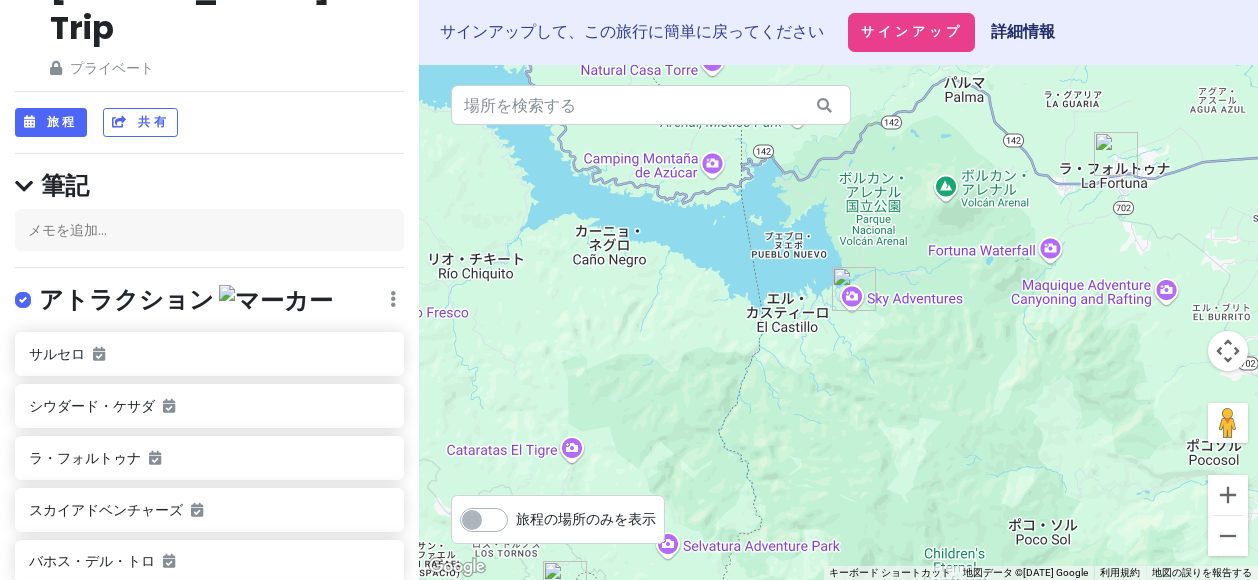 click at bounding box center [1116, 154] 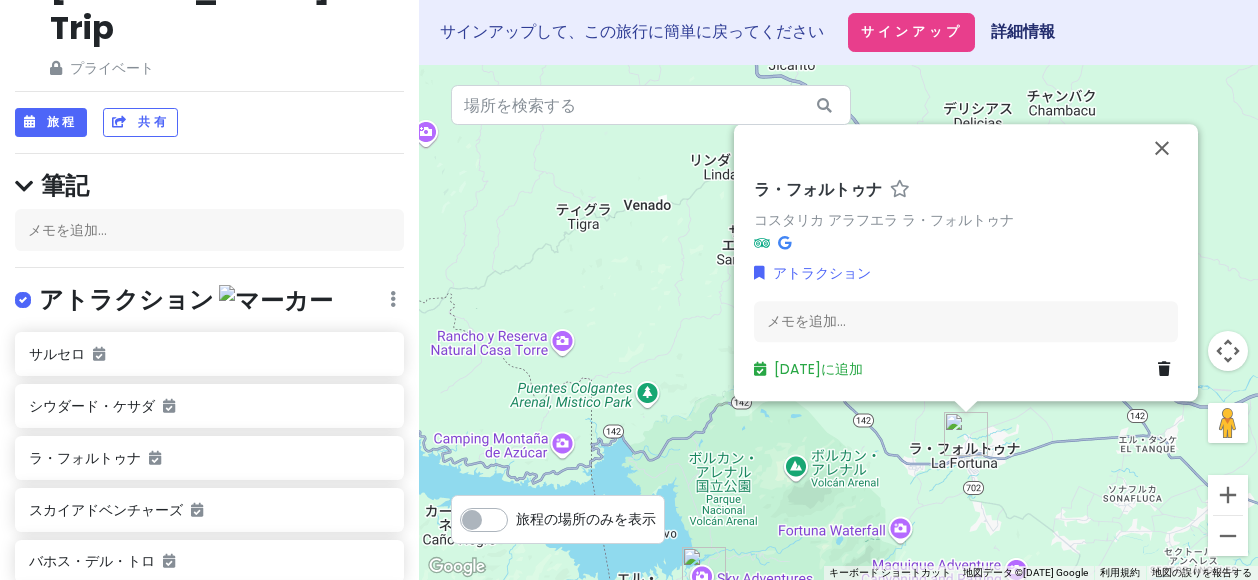 click at bounding box center (966, 434) 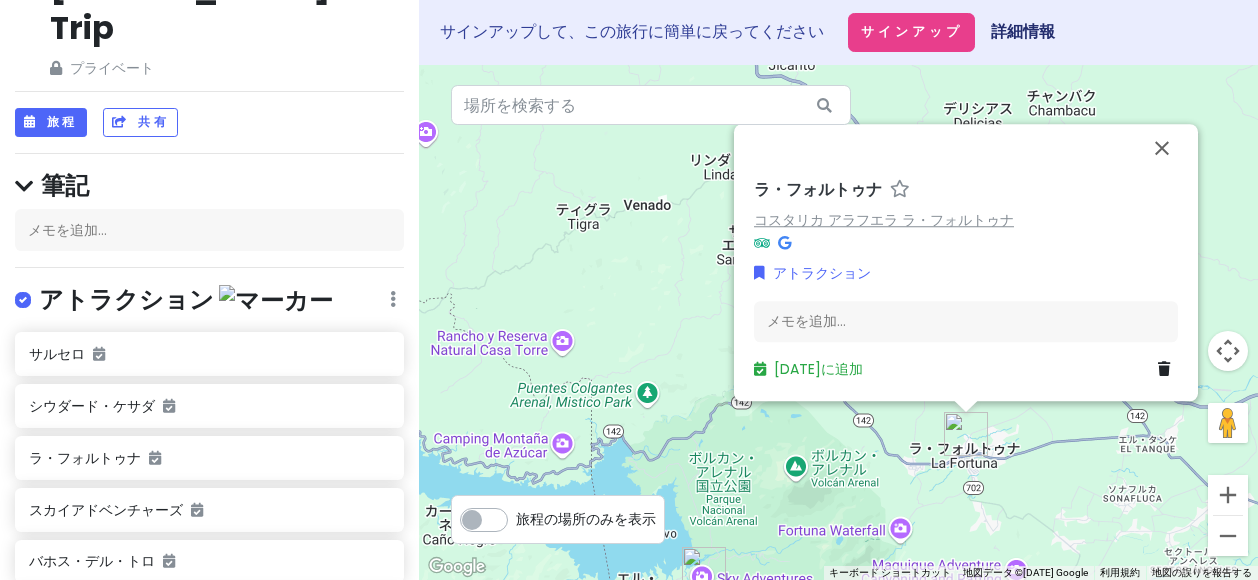 click on "コスタリカ アラフエラ ラ・フォルトゥナ" at bounding box center (884, 220) 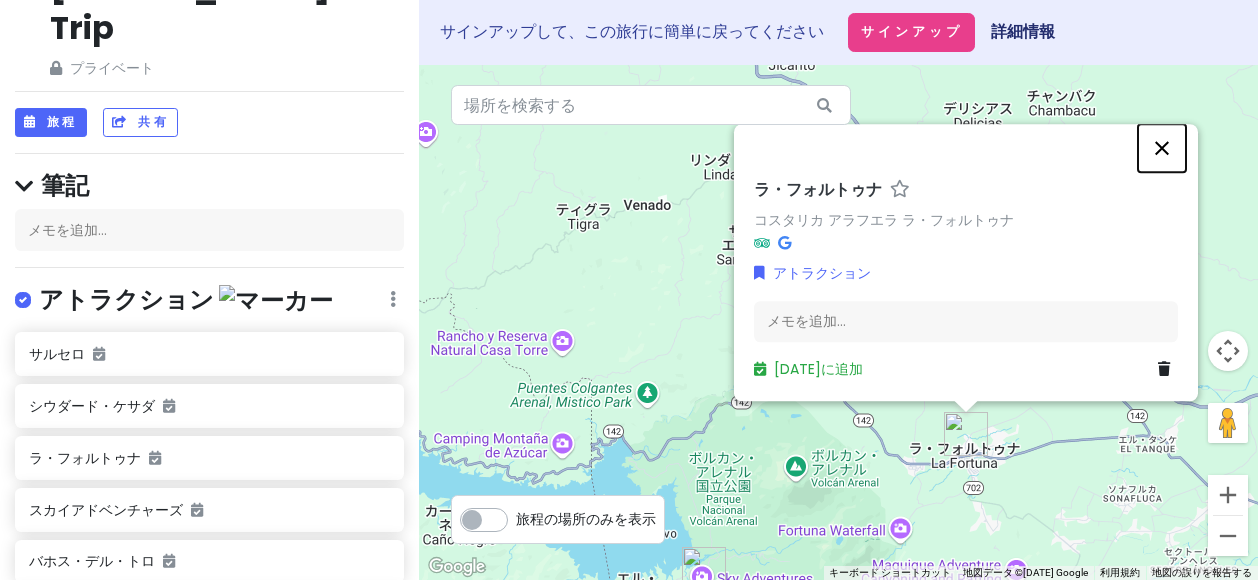 click at bounding box center [1162, 148] 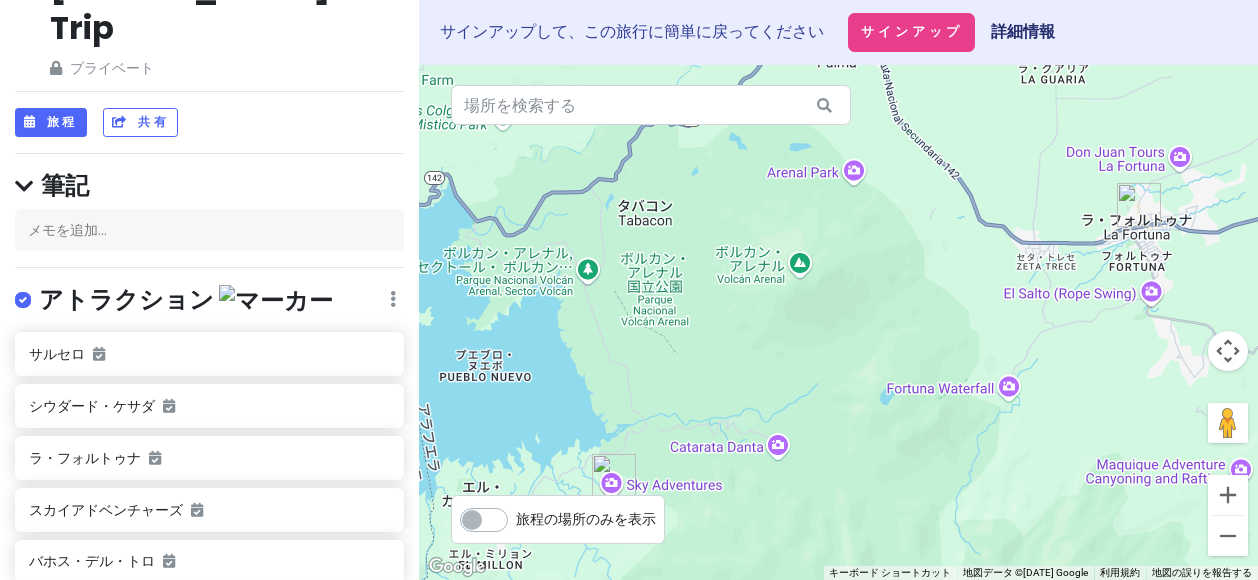 drag, startPoint x: 719, startPoint y: 425, endPoint x: 573, endPoint y: 125, distance: 333.64053 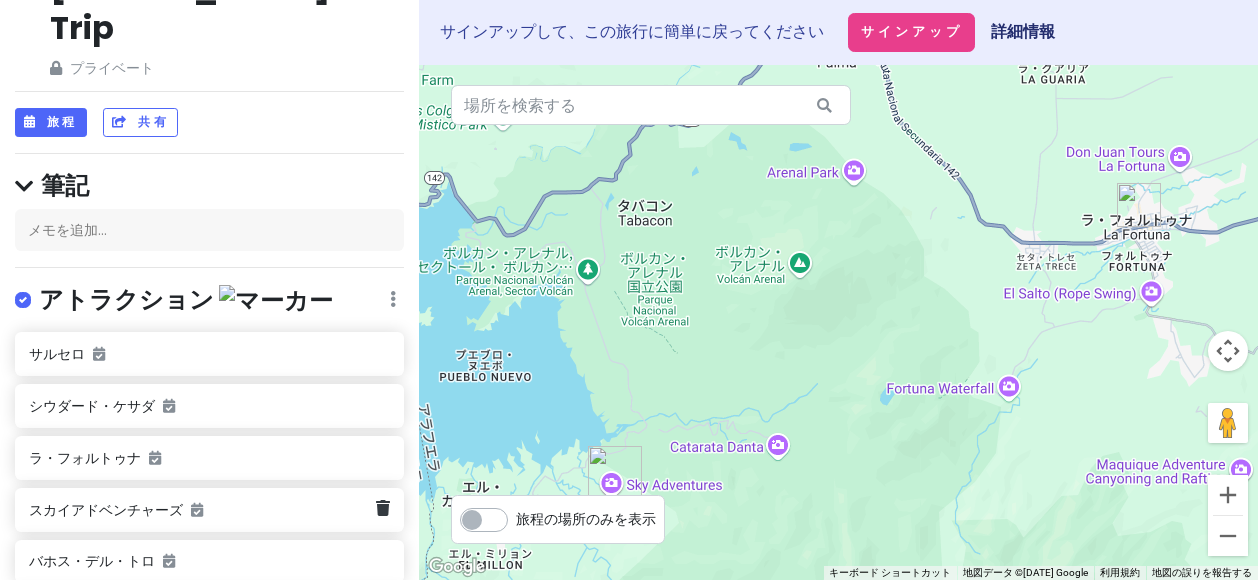 click on "スカイアドベンチャーズ" 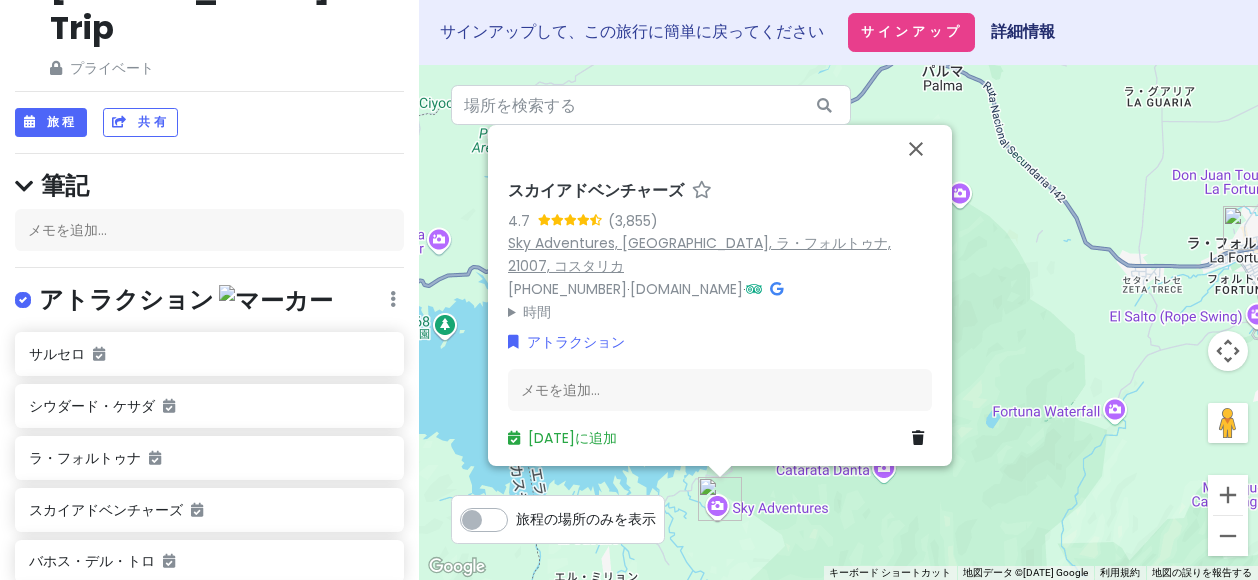 click on "Sky Adventures, [GEOGRAPHIC_DATA], ラ・フォルトゥナ, 21007, コスタリカ" at bounding box center (699, 254) 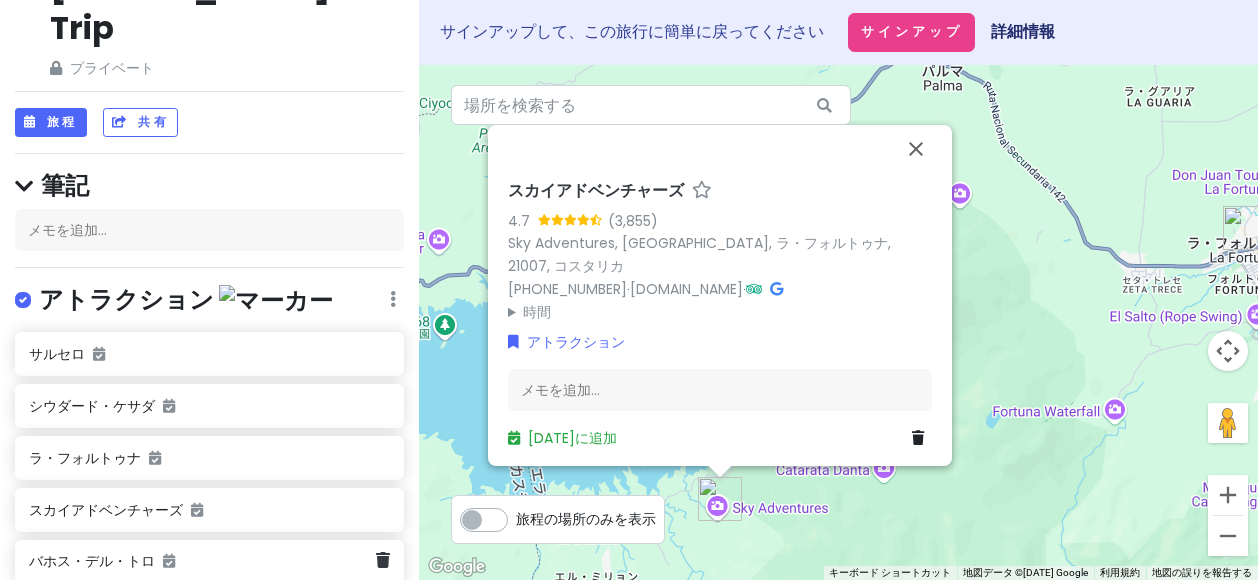 click on "バホス・デル・トロ" at bounding box center [209, 562] 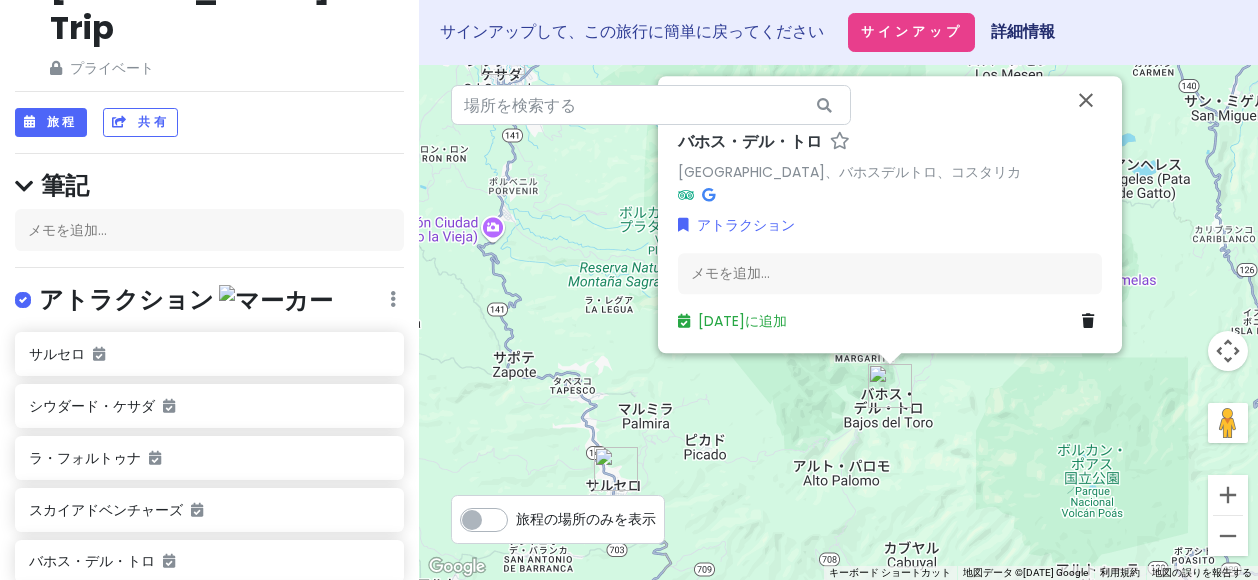 drag, startPoint x: 509, startPoint y: 410, endPoint x: 562, endPoint y: 336, distance: 91.02197 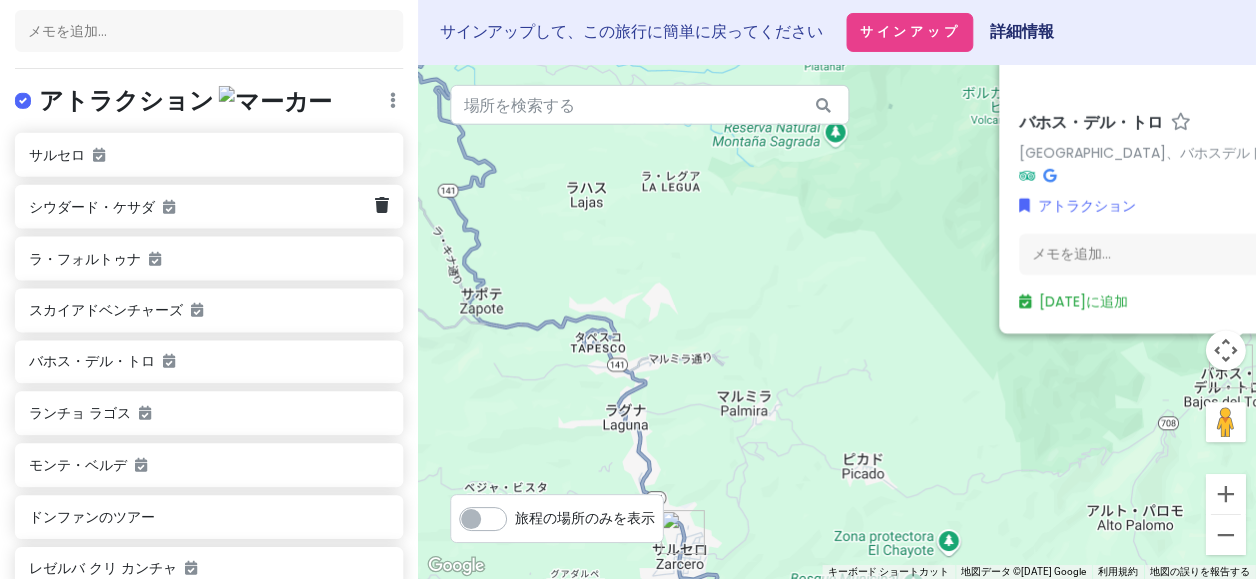 scroll, scrollTop: 300, scrollLeft: 0, axis: vertical 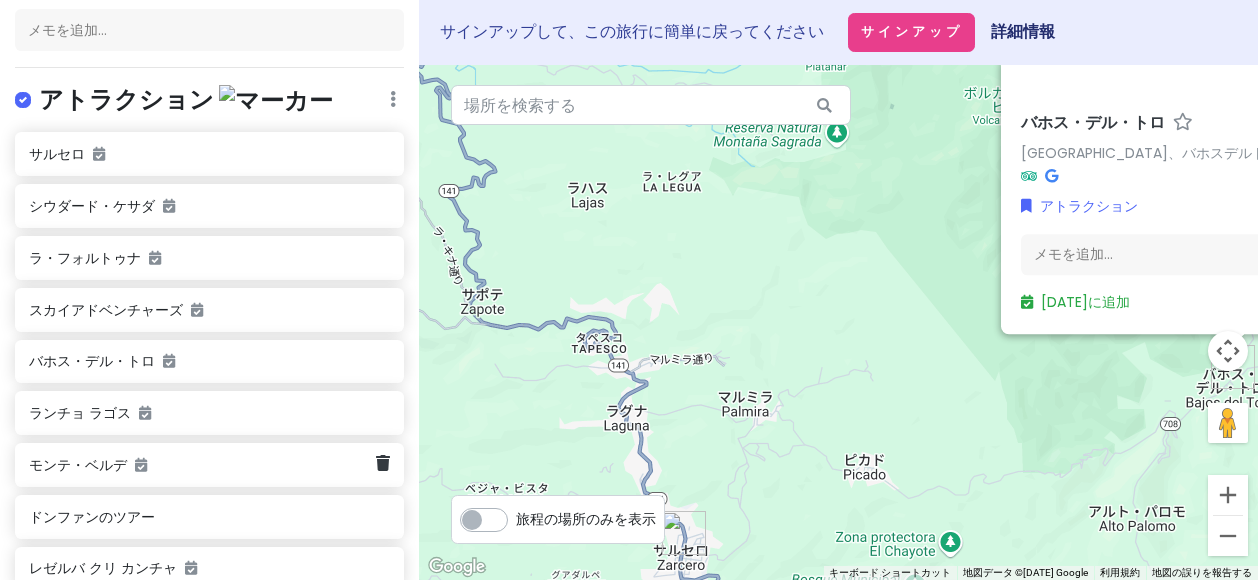 click on "モンテ・ベルデ" 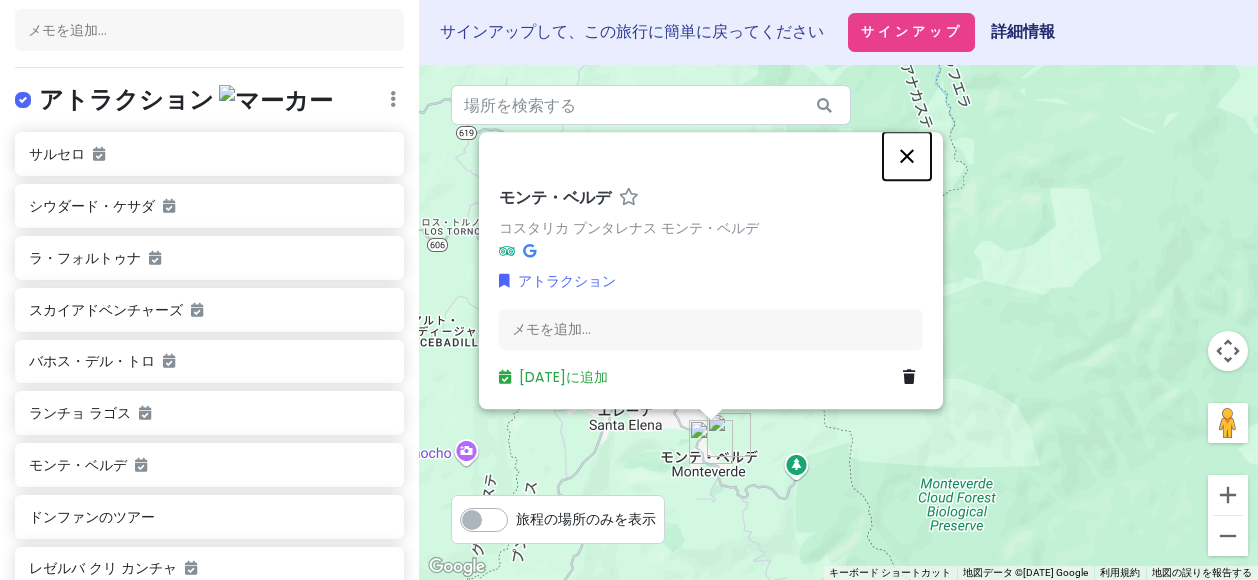 click at bounding box center [907, 156] 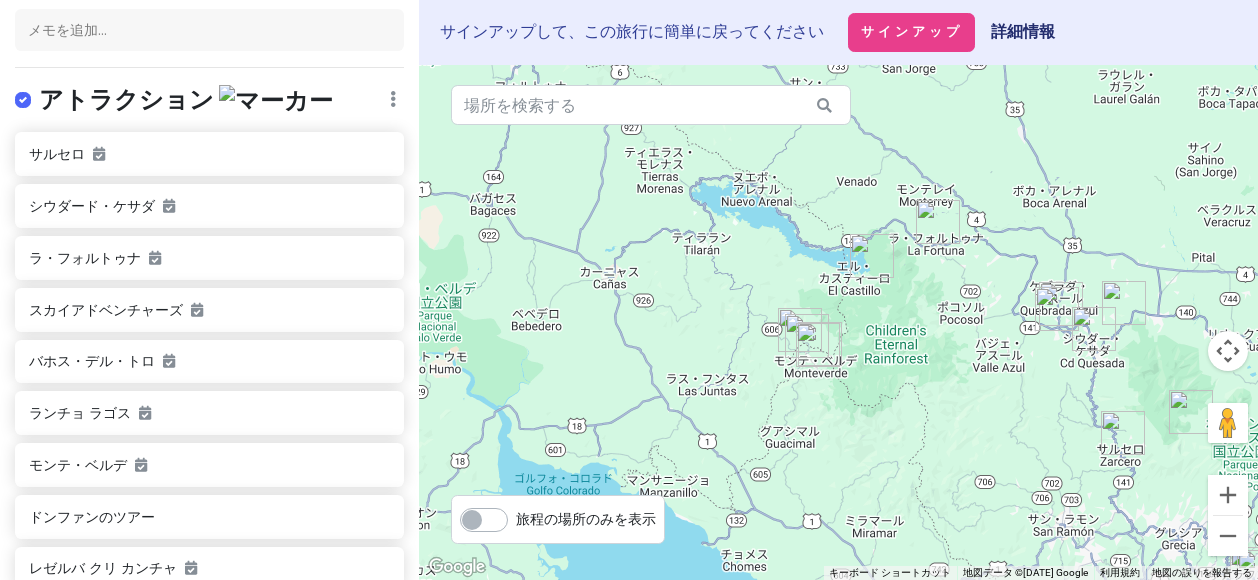 click at bounding box center (818, 345) 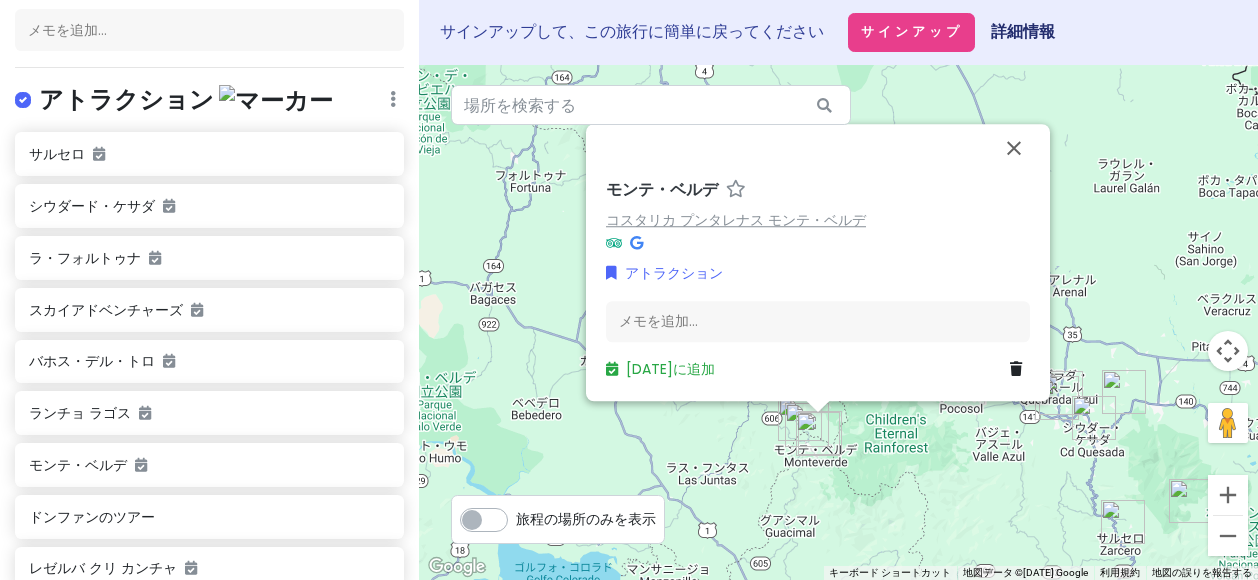click on "コスタリカ プンタレナス モンテ・ベルデ" at bounding box center [736, 220] 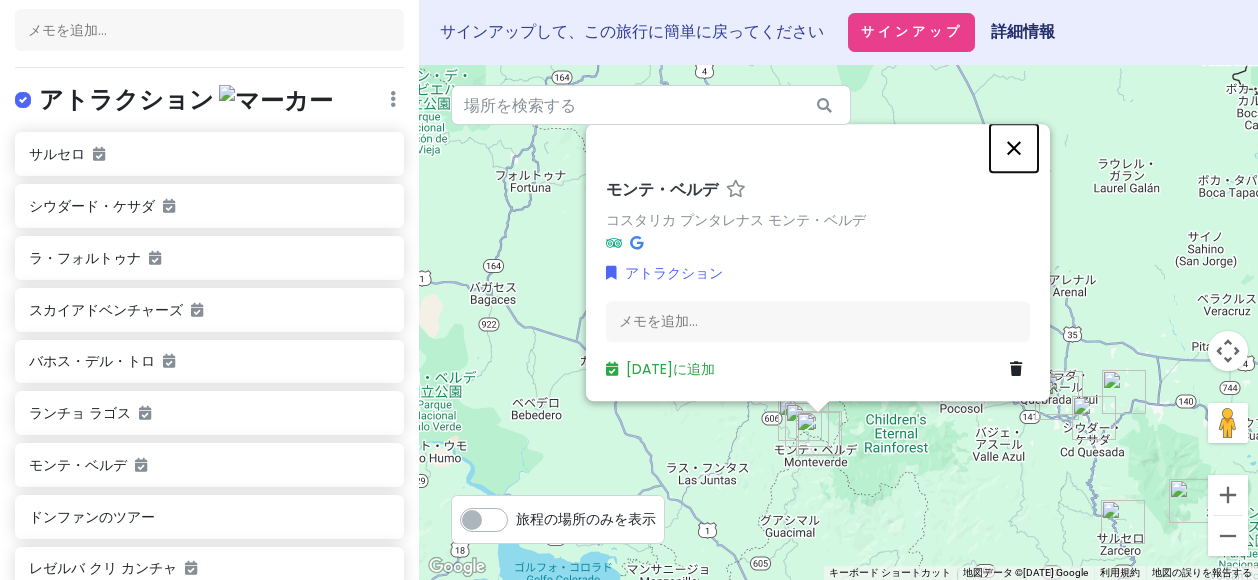click at bounding box center (1014, 148) 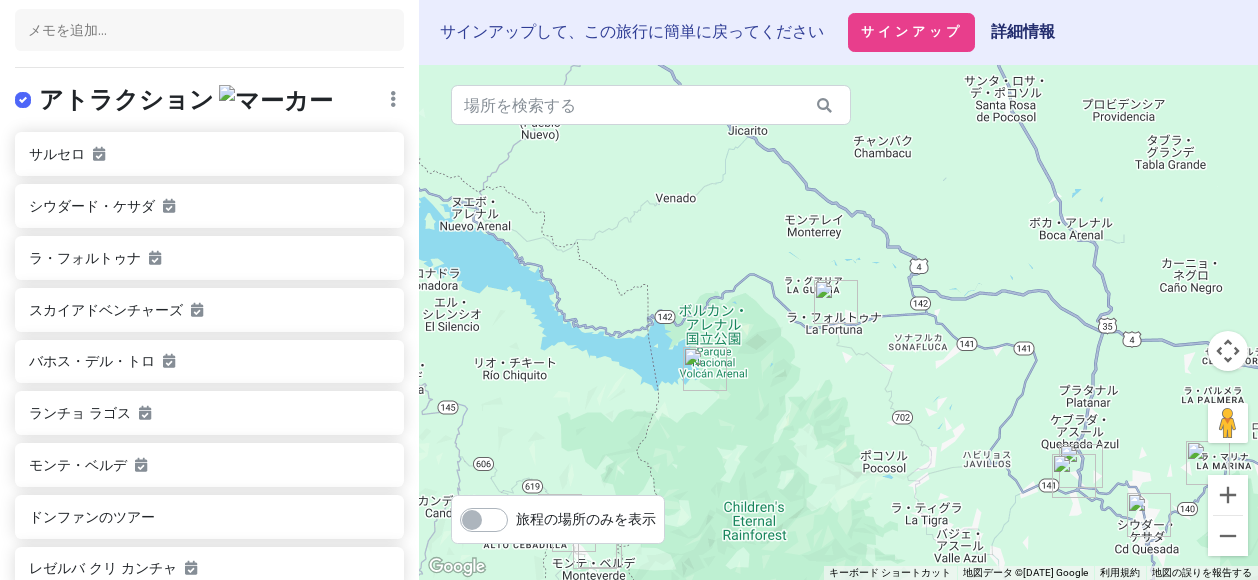 drag, startPoint x: 948, startPoint y: 284, endPoint x: 945, endPoint y: 106, distance: 178.02528 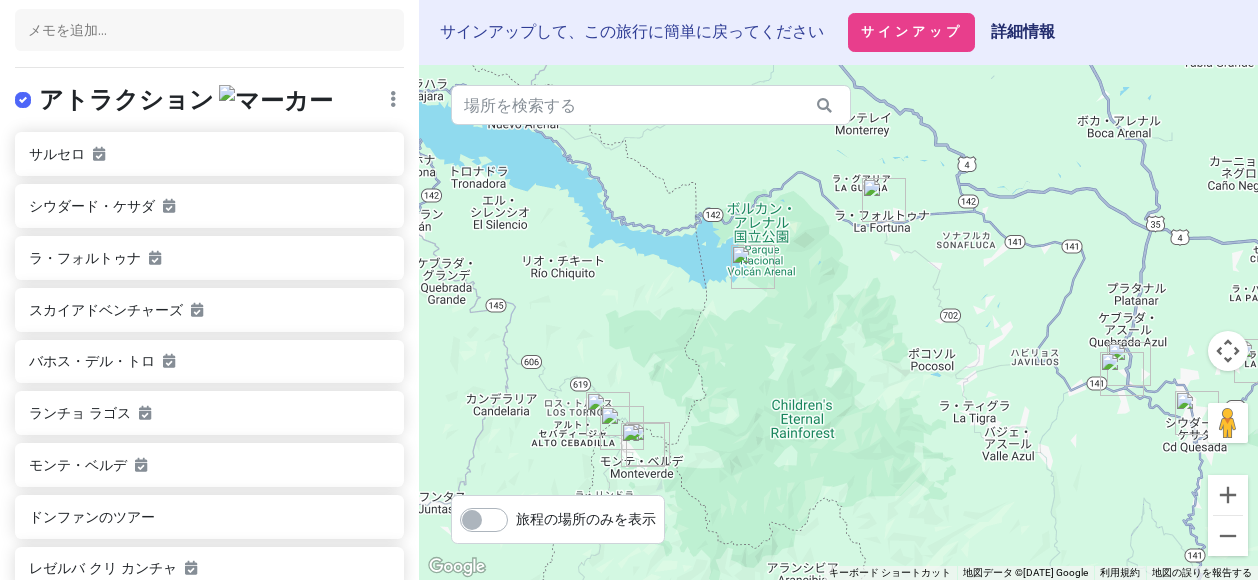 drag, startPoint x: 790, startPoint y: 357, endPoint x: 843, endPoint y: 280, distance: 93.47727 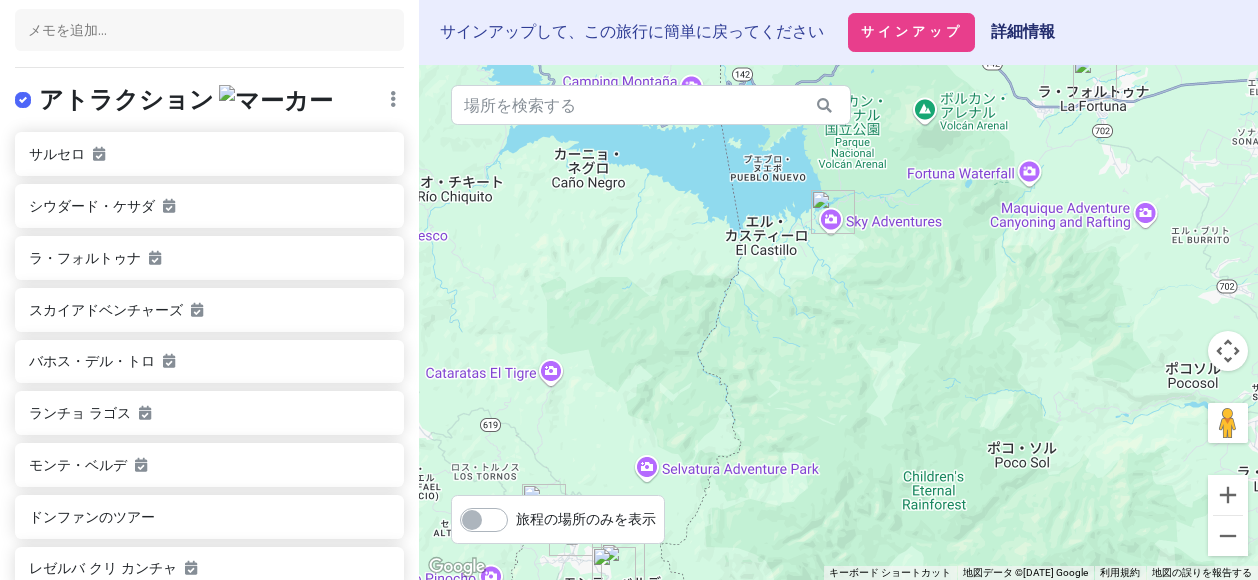 drag, startPoint x: 802, startPoint y: 249, endPoint x: 980, endPoint y: 189, distance: 187.84036 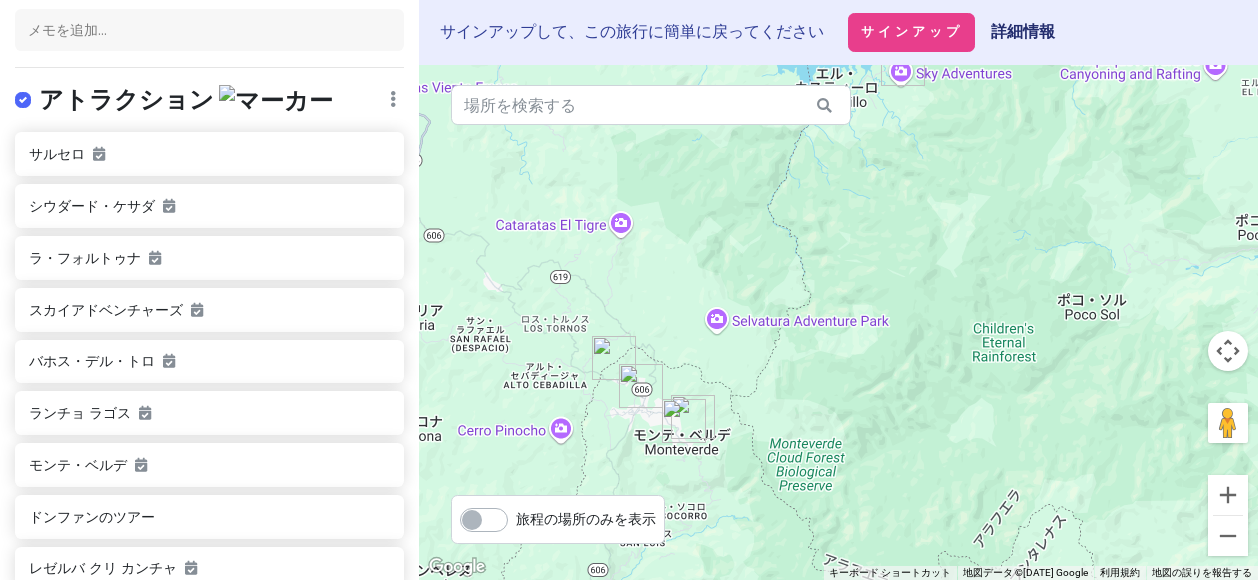 drag, startPoint x: 802, startPoint y: 341, endPoint x: 863, endPoint y: 184, distance: 168.43396 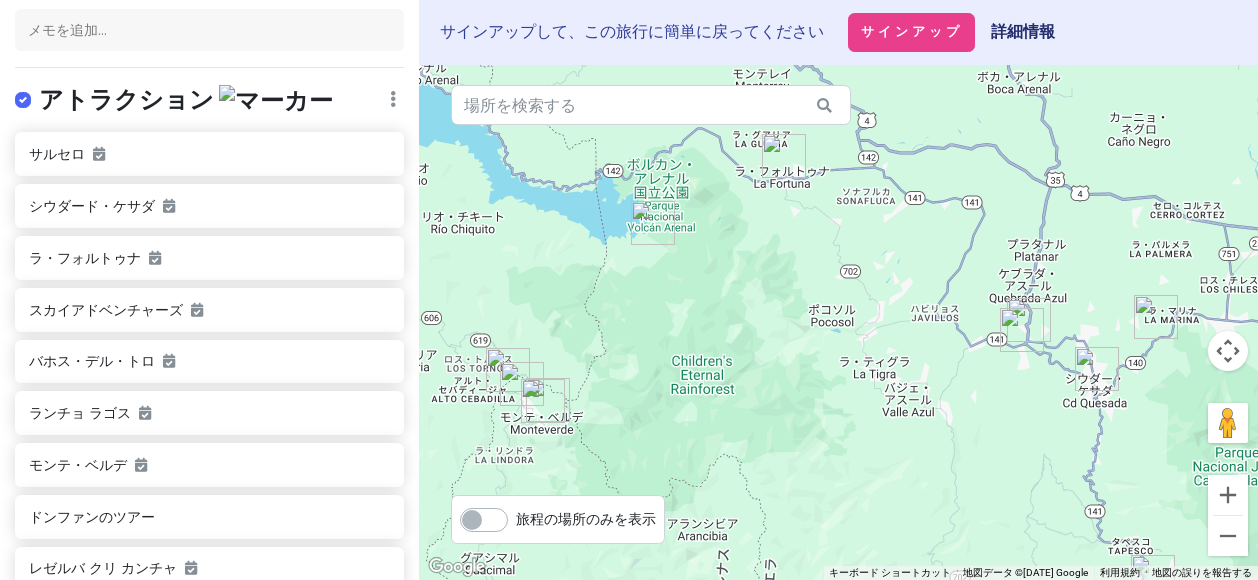 drag, startPoint x: 700, startPoint y: 247, endPoint x: 798, endPoint y: 344, distance: 137.88763 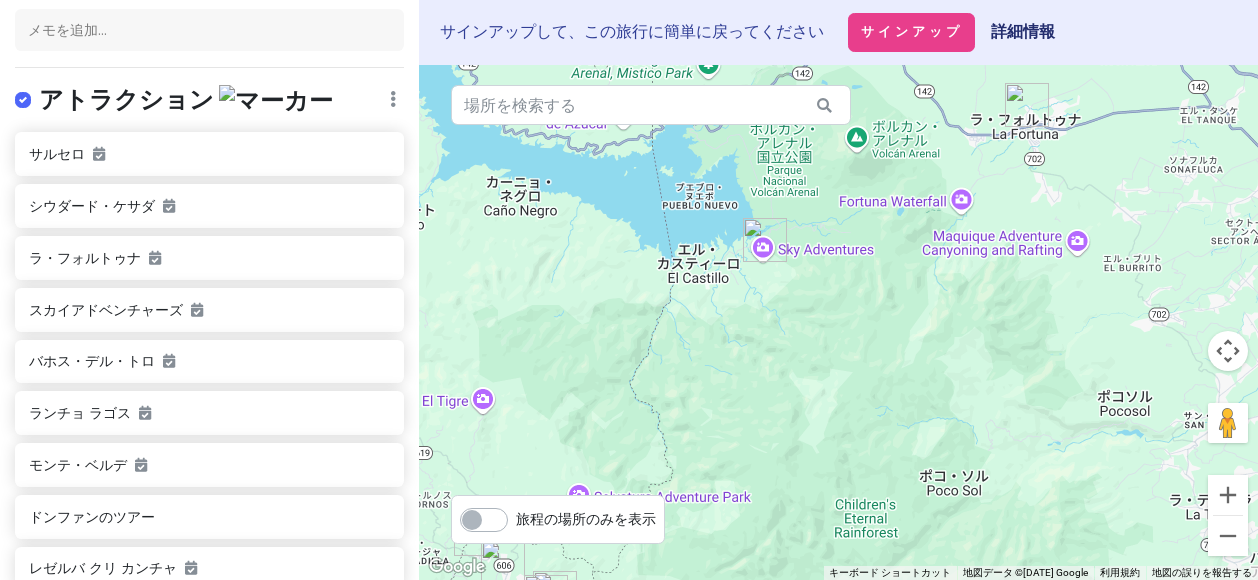 drag, startPoint x: 604, startPoint y: 311, endPoint x: 838, endPoint y: 322, distance: 234.2584 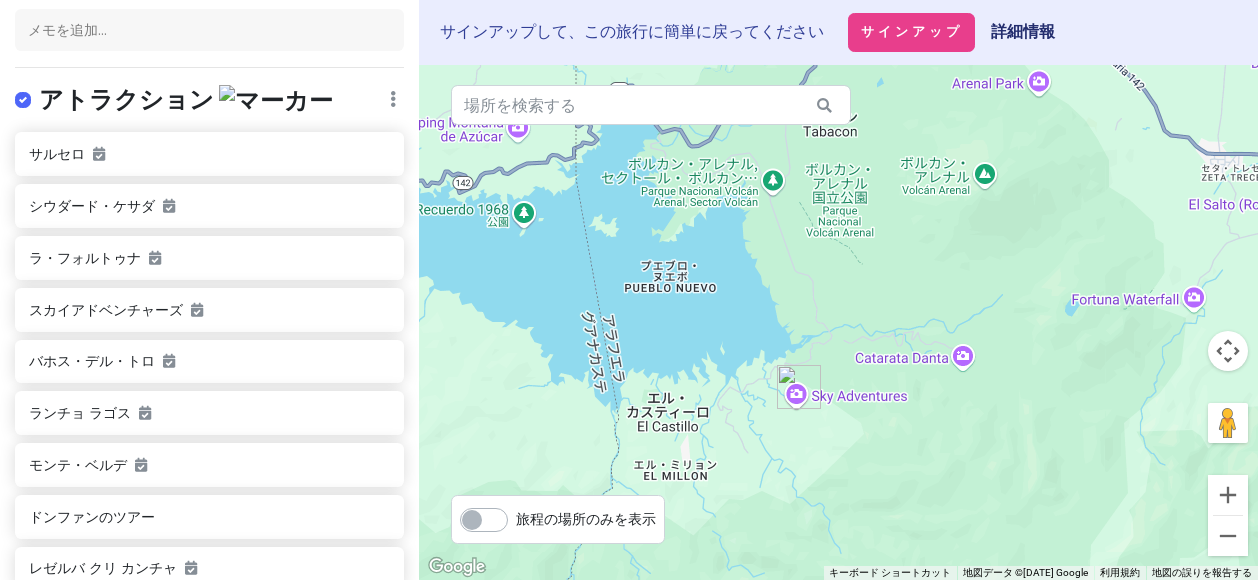 drag, startPoint x: 736, startPoint y: 174, endPoint x: 825, endPoint y: 339, distance: 187.47267 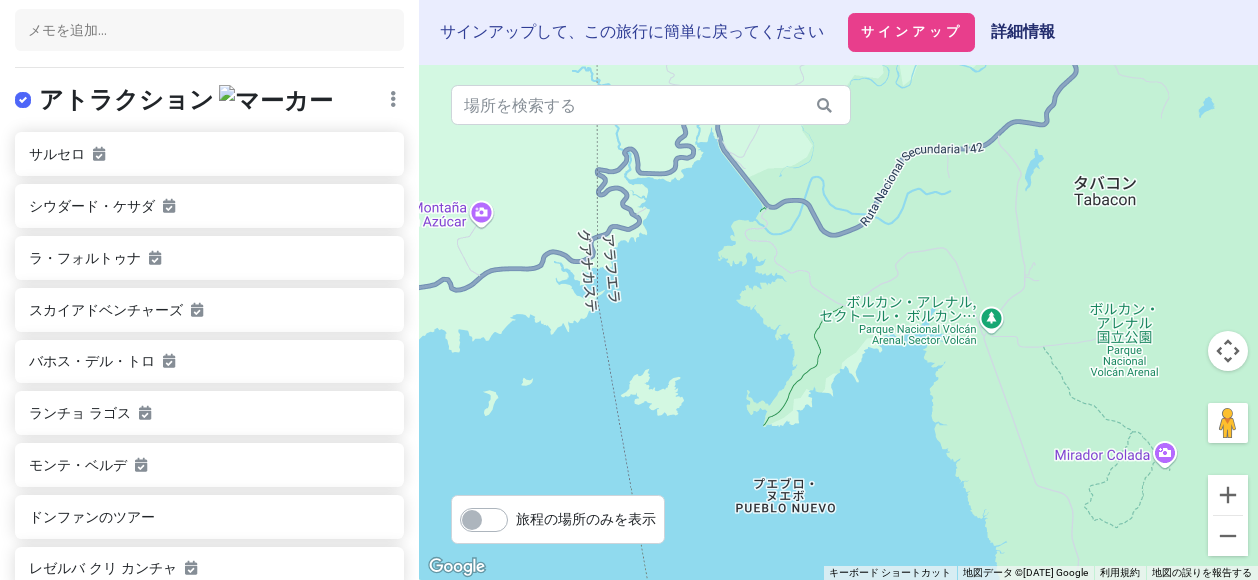 drag, startPoint x: 678, startPoint y: 197, endPoint x: 850, endPoint y: 353, distance: 232.2068 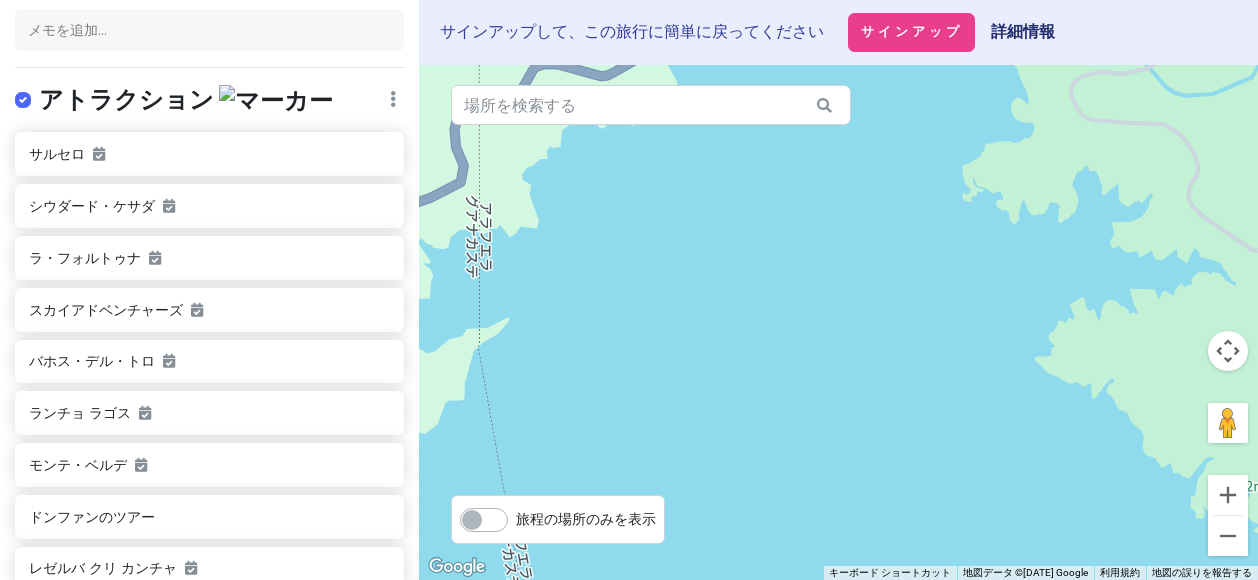 drag, startPoint x: 617, startPoint y: 267, endPoint x: 739, endPoint y: 280, distance: 122.69067 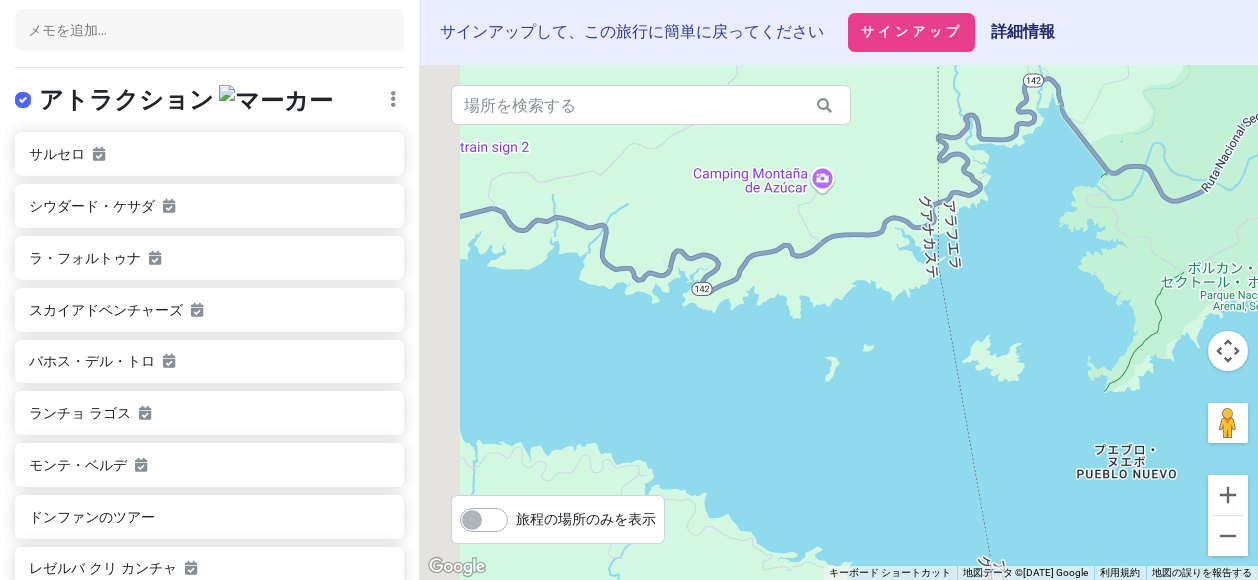 drag, startPoint x: 709, startPoint y: 293, endPoint x: 922, endPoint y: 266, distance: 214.70445 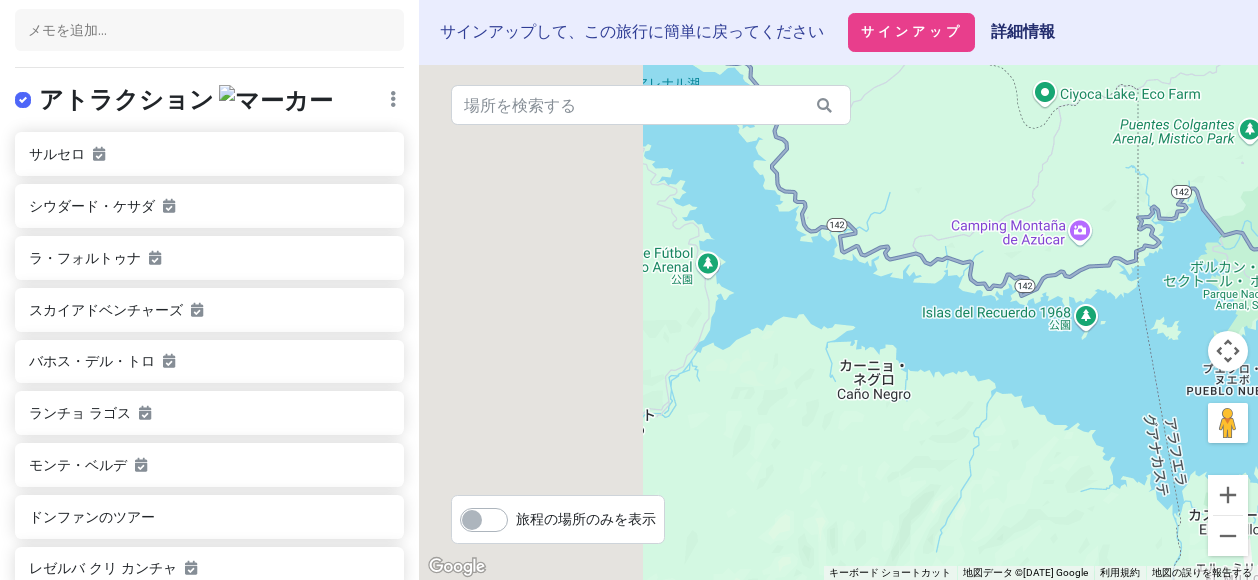 drag, startPoint x: 633, startPoint y: 298, endPoint x: 956, endPoint y: 295, distance: 323.01395 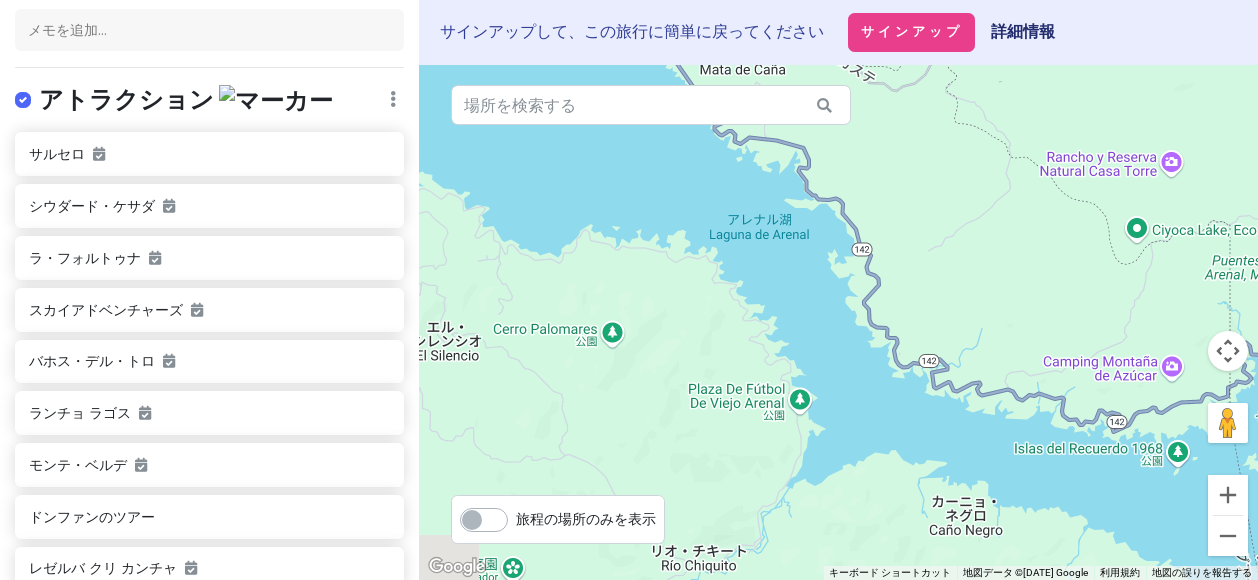drag, startPoint x: 738, startPoint y: 225, endPoint x: 825, endPoint y: 368, distance: 167.38579 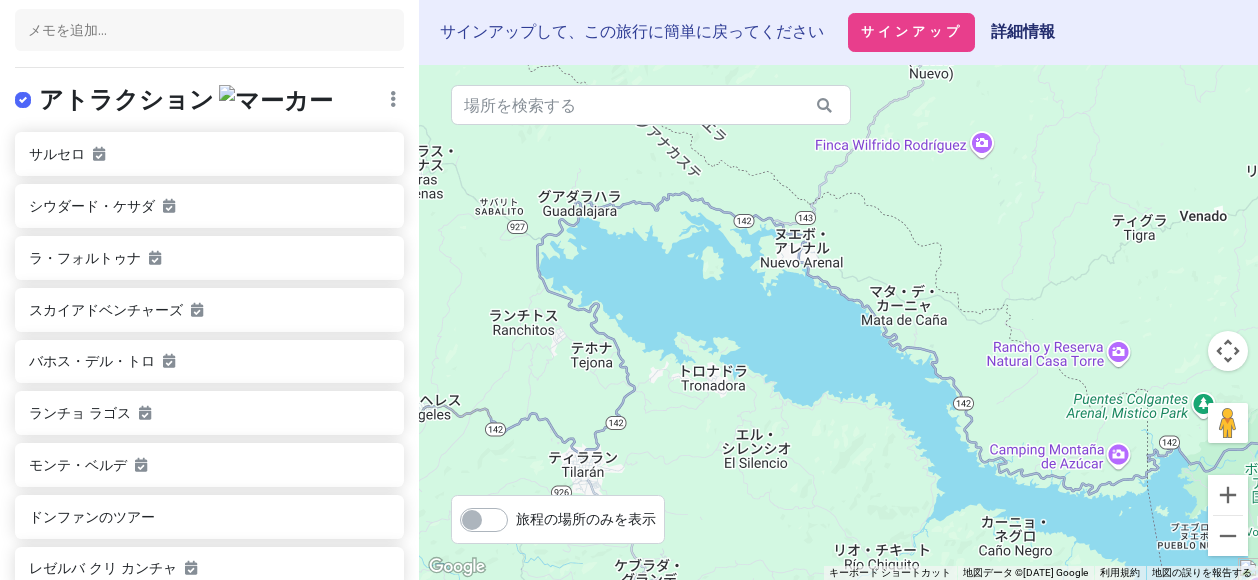 drag, startPoint x: 620, startPoint y: 199, endPoint x: 774, endPoint y: 333, distance: 204.1372 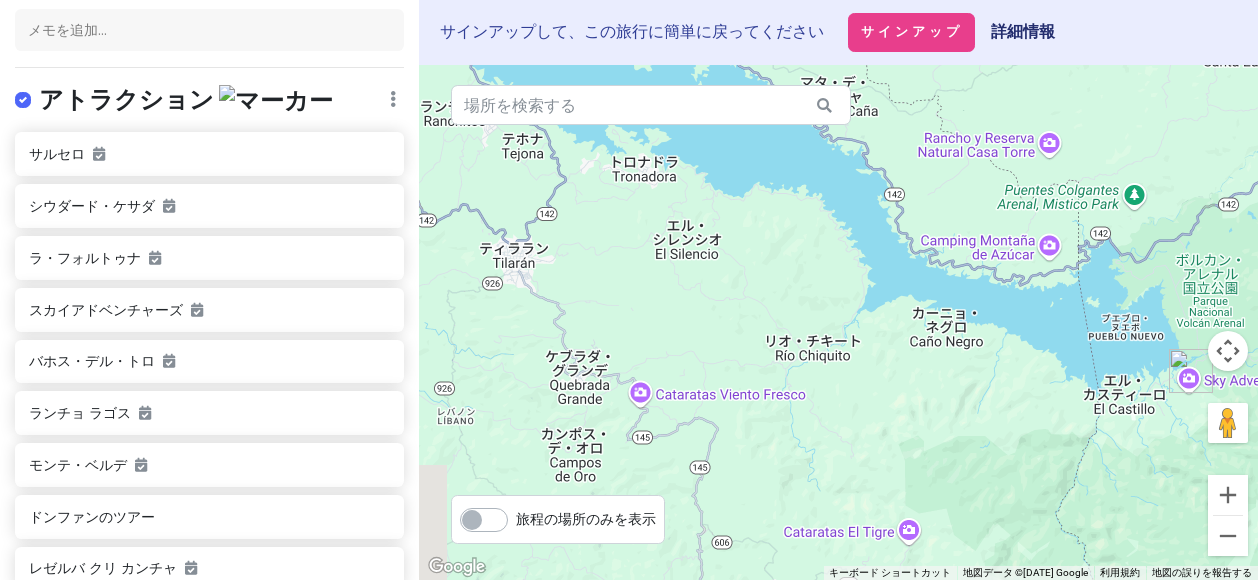 drag, startPoint x: 637, startPoint y: 455, endPoint x: 567, endPoint y: 242, distance: 224.20749 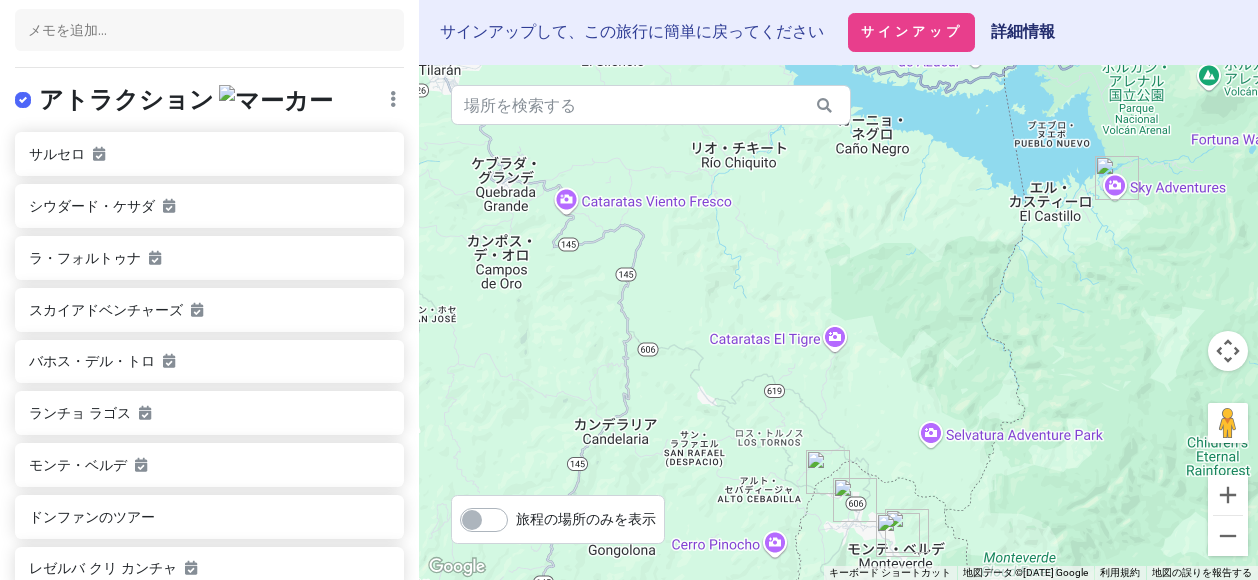 drag, startPoint x: 740, startPoint y: 413, endPoint x: 666, endPoint y: 221, distance: 205.76686 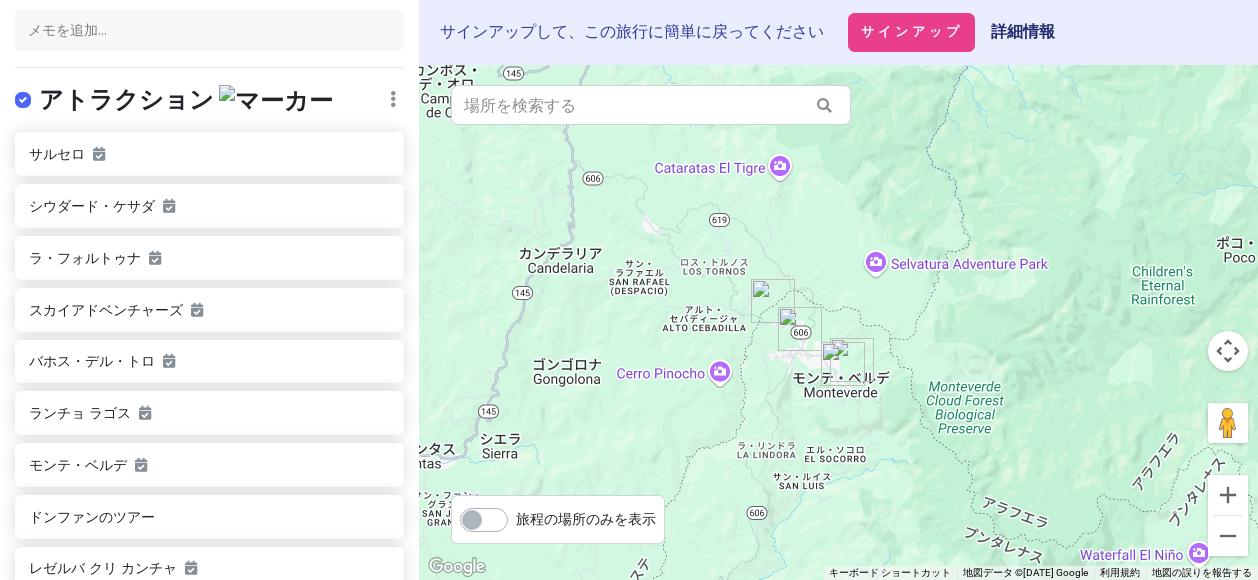 drag, startPoint x: 749, startPoint y: 388, endPoint x: 692, endPoint y: 211, distance: 185.9516 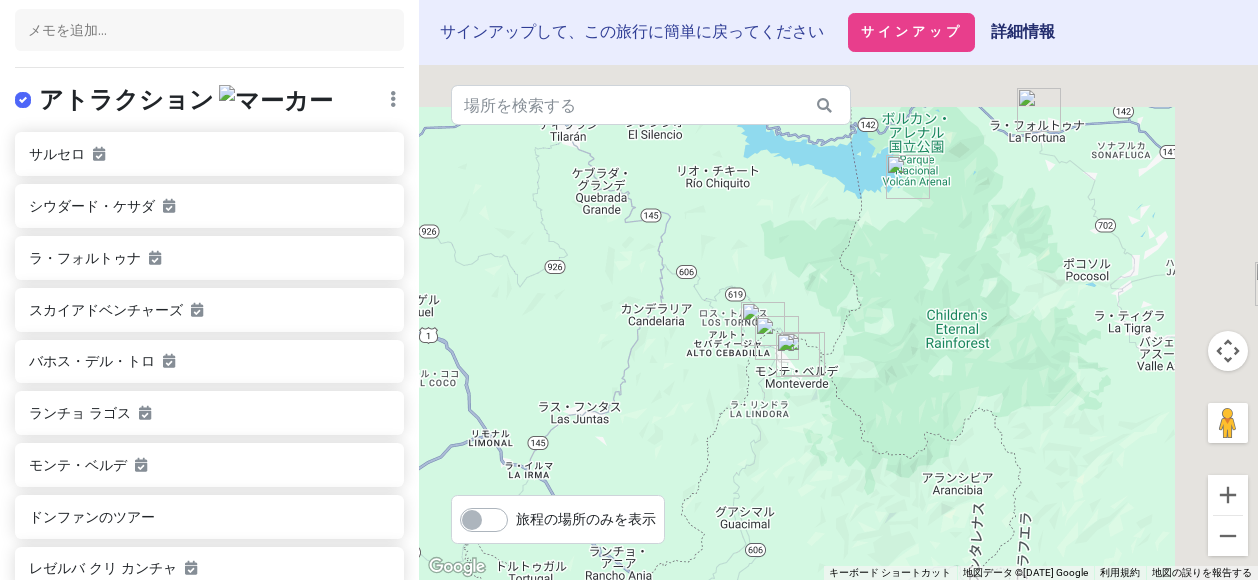 drag, startPoint x: 1132, startPoint y: 228, endPoint x: 788, endPoint y: 360, distance: 368.45624 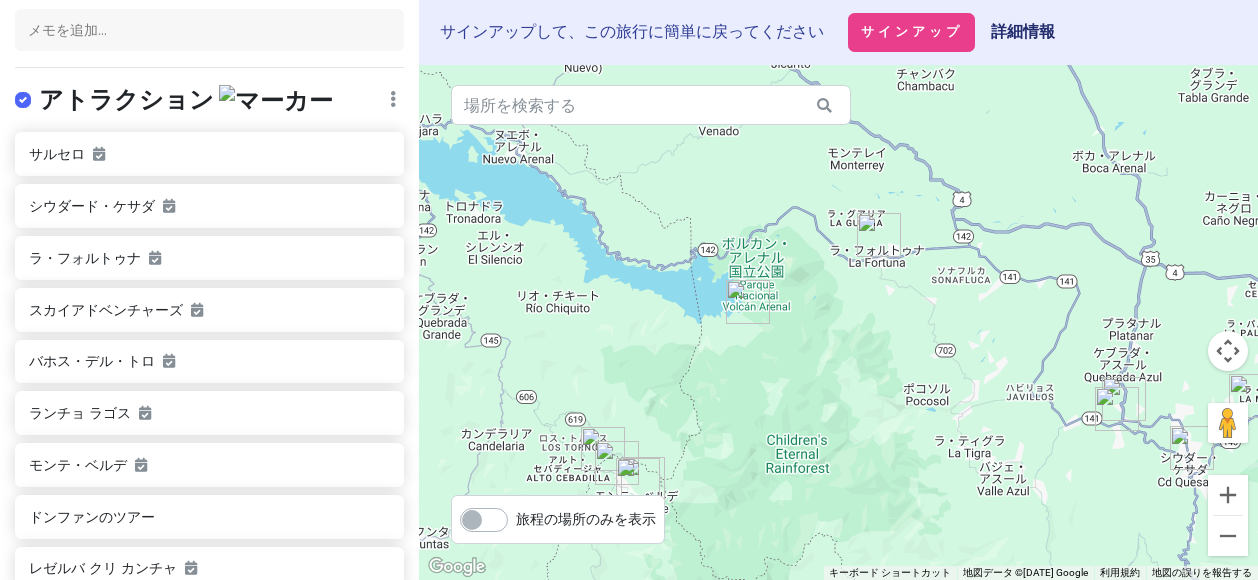 drag, startPoint x: 892, startPoint y: 266, endPoint x: 834, endPoint y: 404, distance: 149.69302 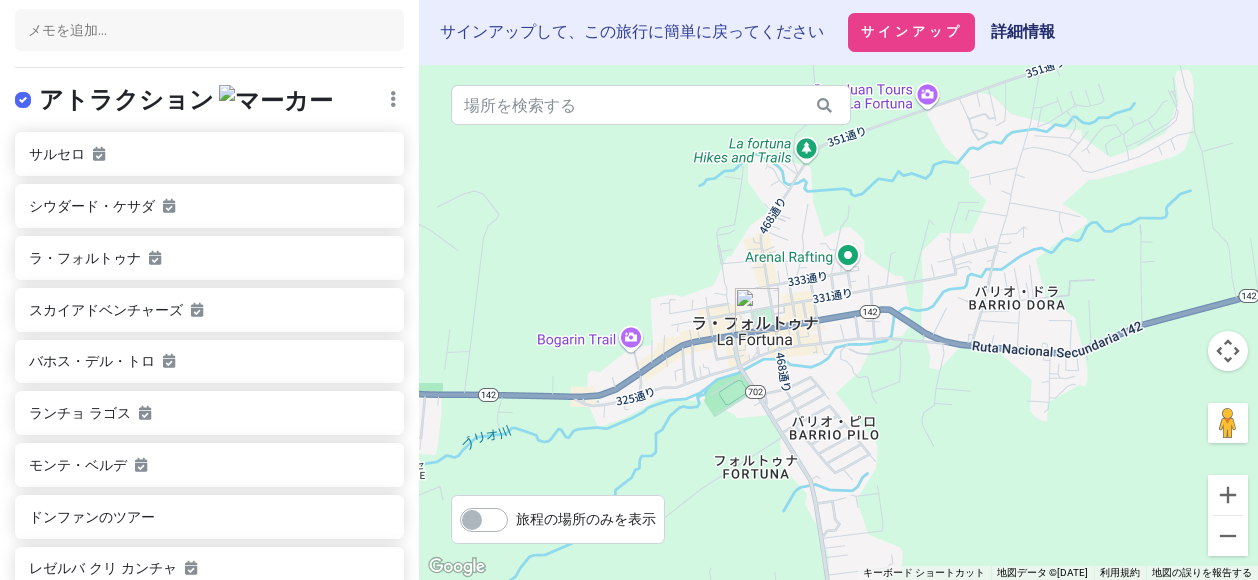 drag, startPoint x: 777, startPoint y: 303, endPoint x: 916, endPoint y: 513, distance: 251.83527 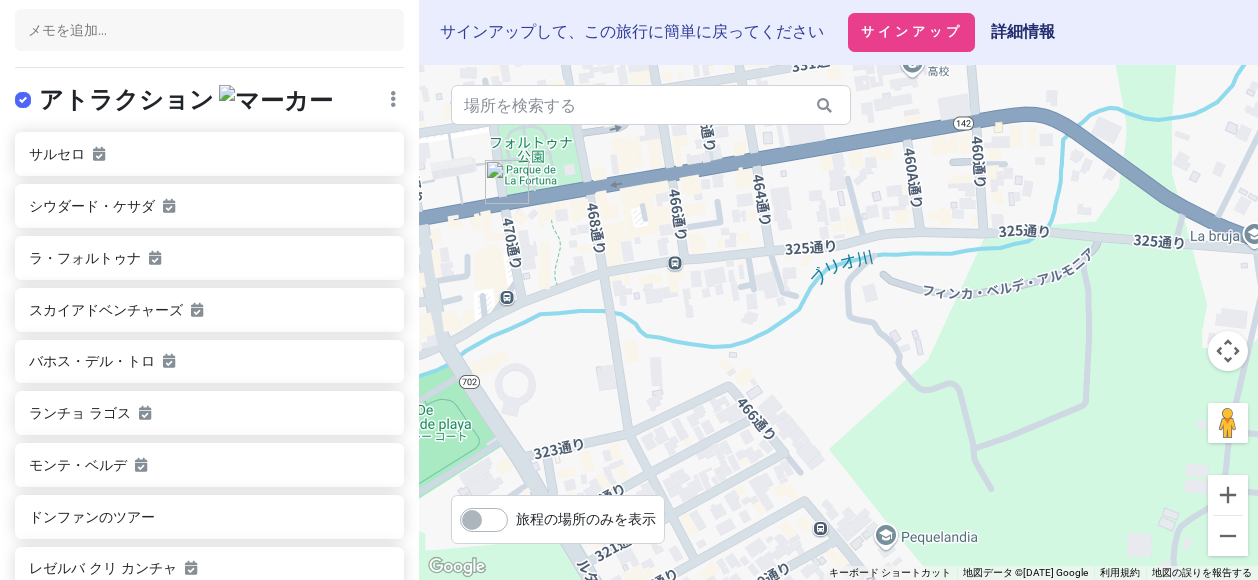 drag, startPoint x: 868, startPoint y: 372, endPoint x: 1107, endPoint y: 542, distance: 293.29337 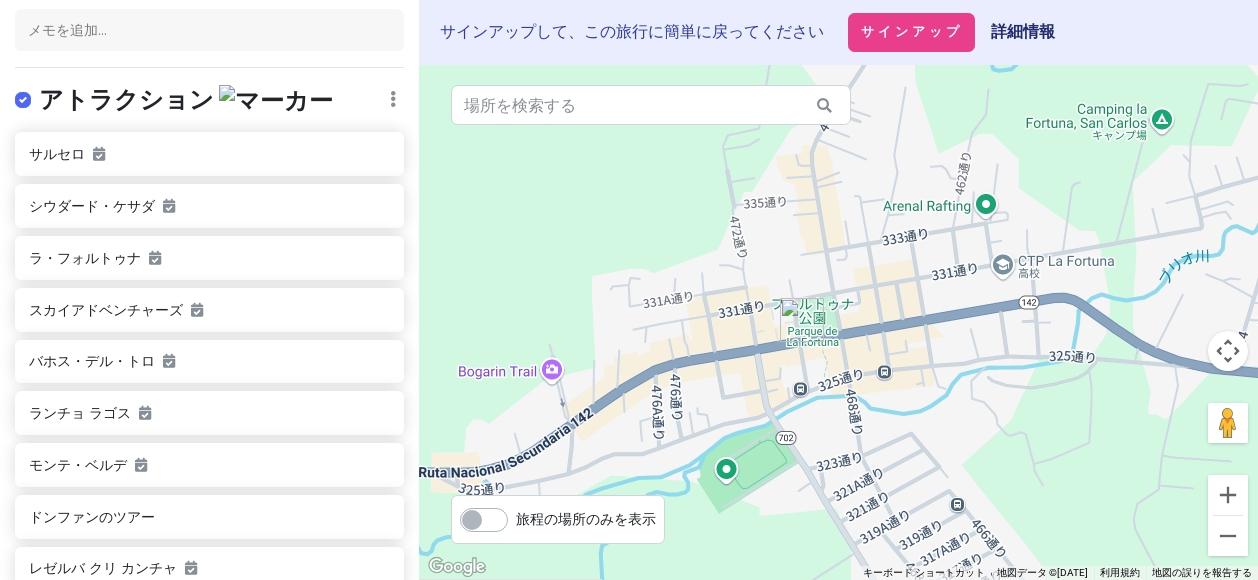 click at bounding box center [838, 322] 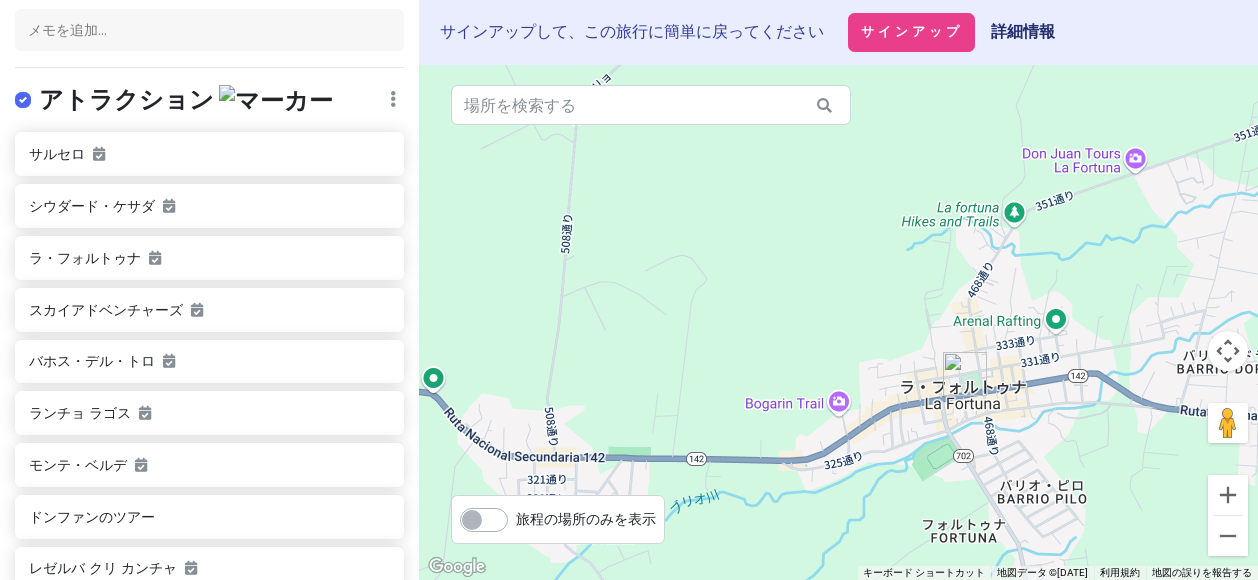 click at bounding box center [838, 322] 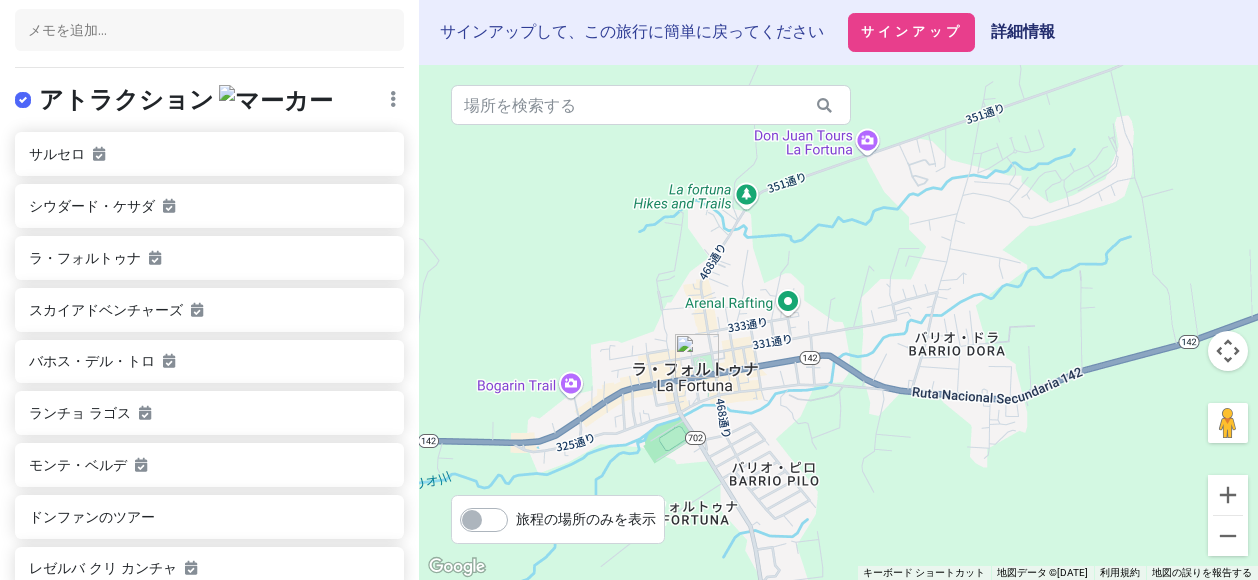 drag, startPoint x: 1115, startPoint y: 437, endPoint x: 844, endPoint y: 420, distance: 271.53268 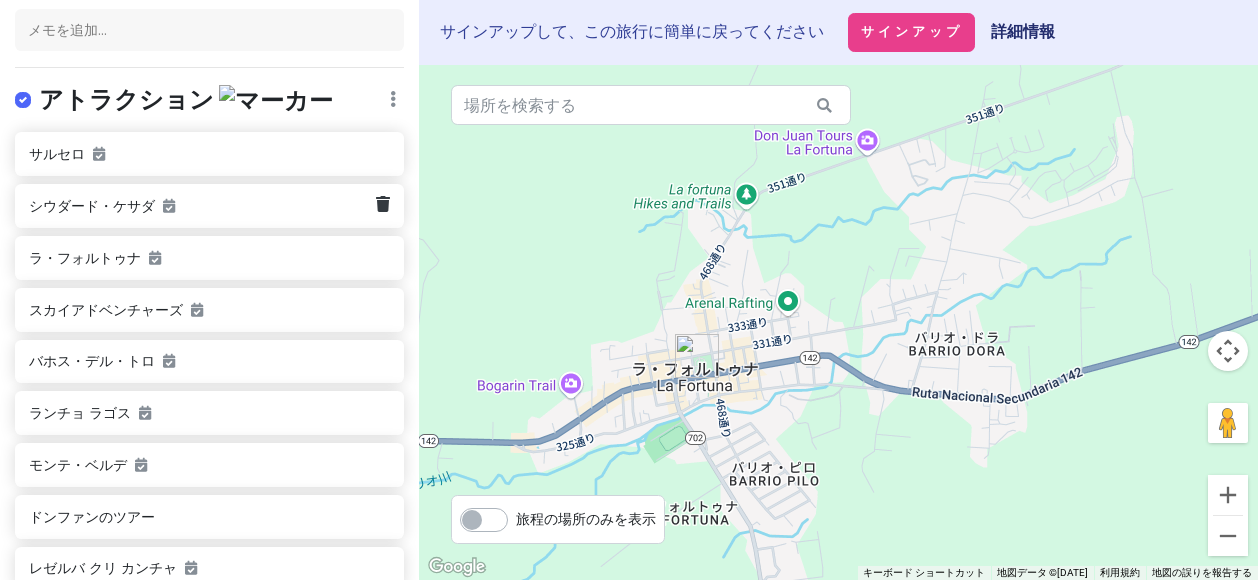click on "シウダード・ケサダ" 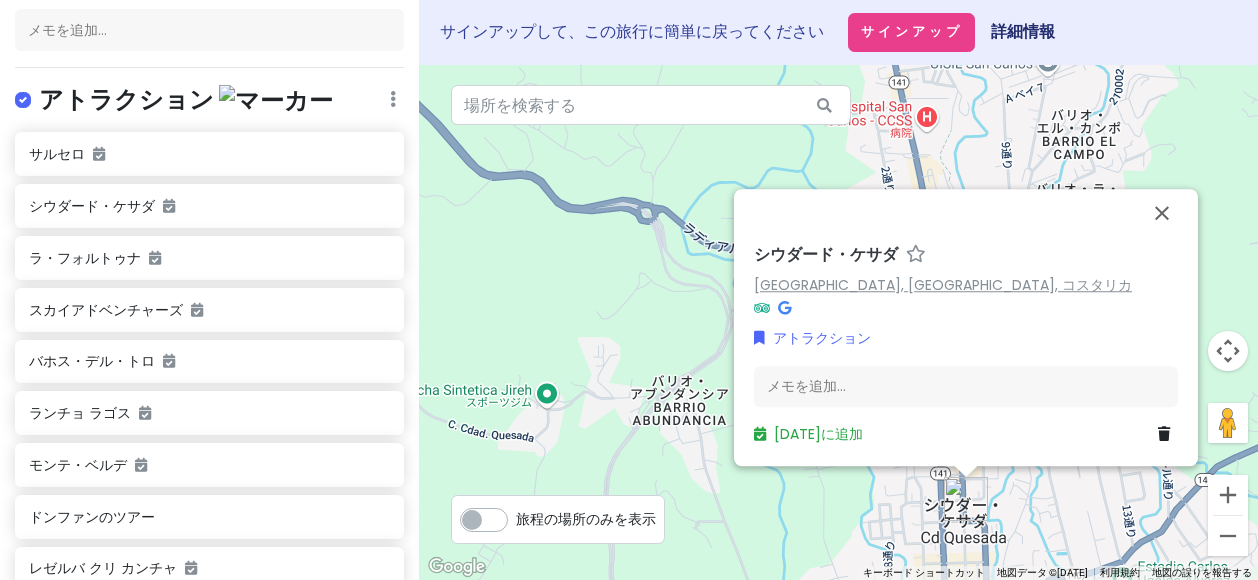 click on "[GEOGRAPHIC_DATA], [GEOGRAPHIC_DATA], コスタリカ" at bounding box center [943, 285] 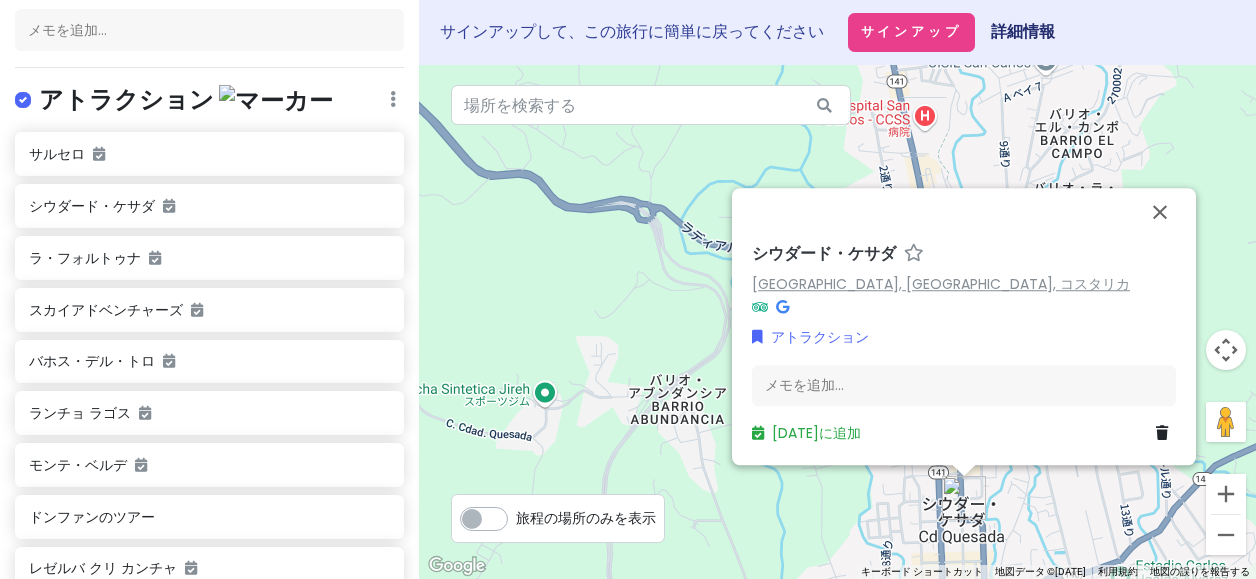scroll, scrollTop: 300, scrollLeft: 0, axis: vertical 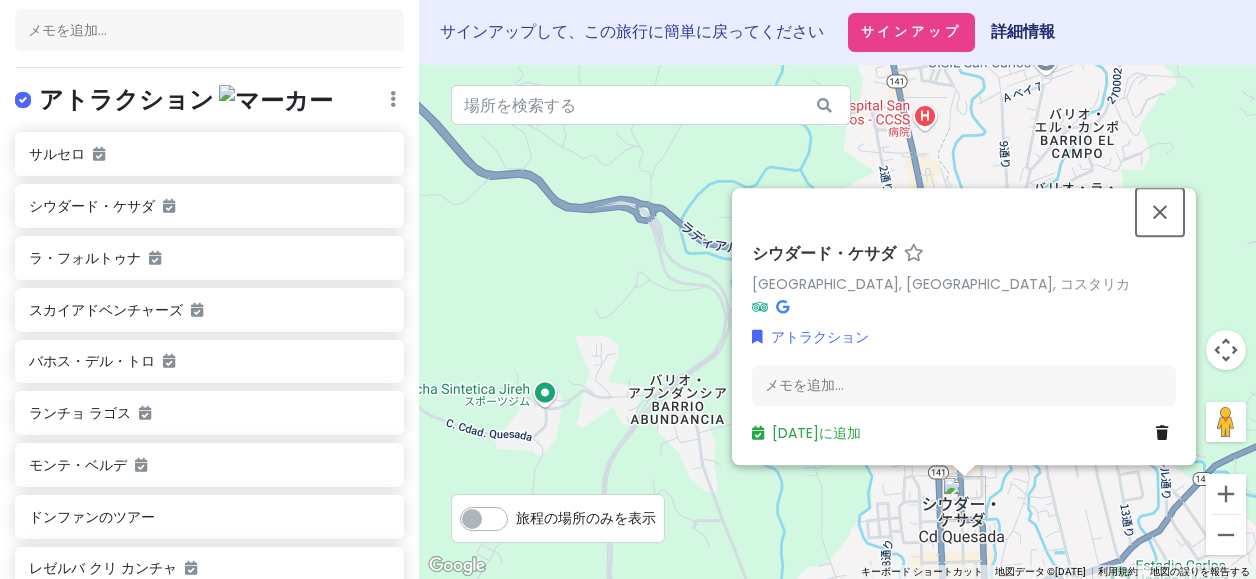 click at bounding box center [1160, 212] 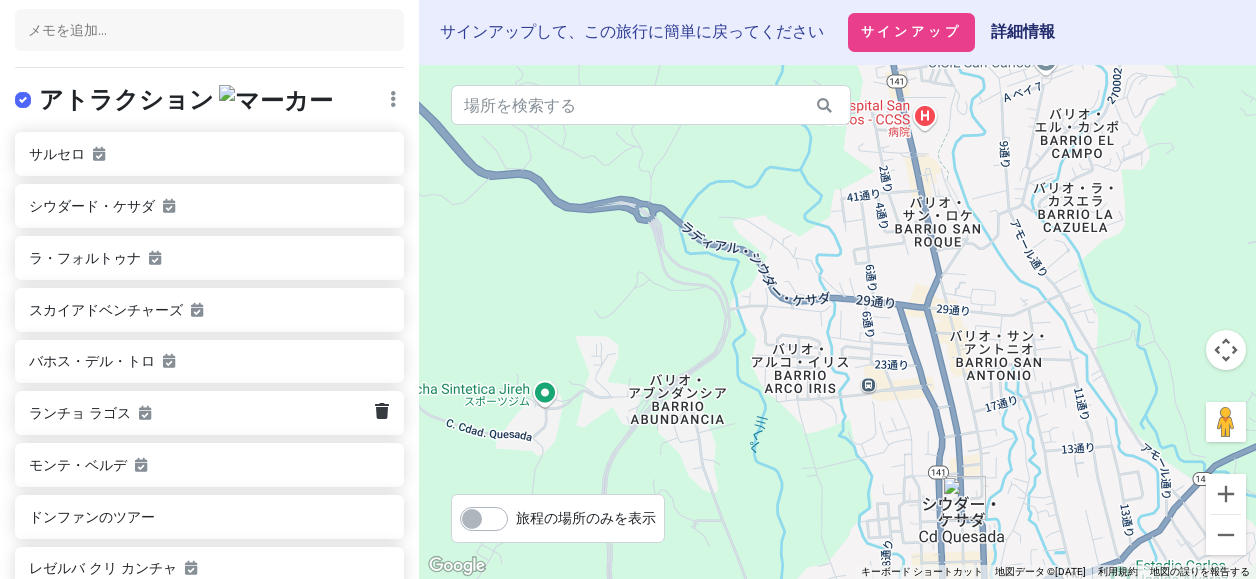 click on "ランチョ ラゴス" 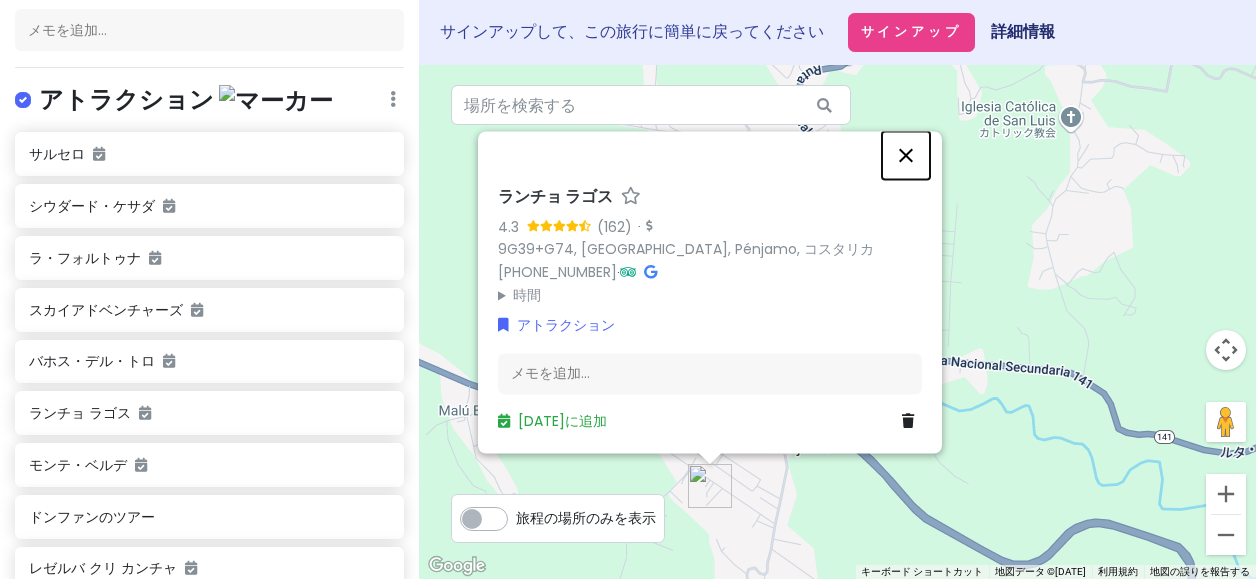 click at bounding box center [906, 156] 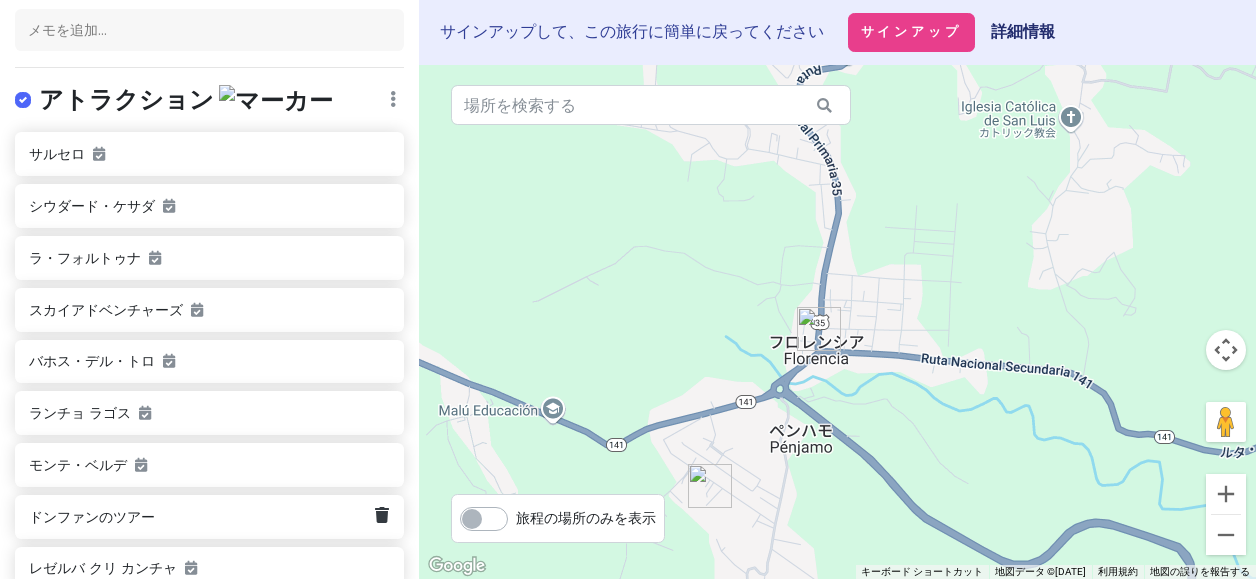 click on "ドンファンのツアー" 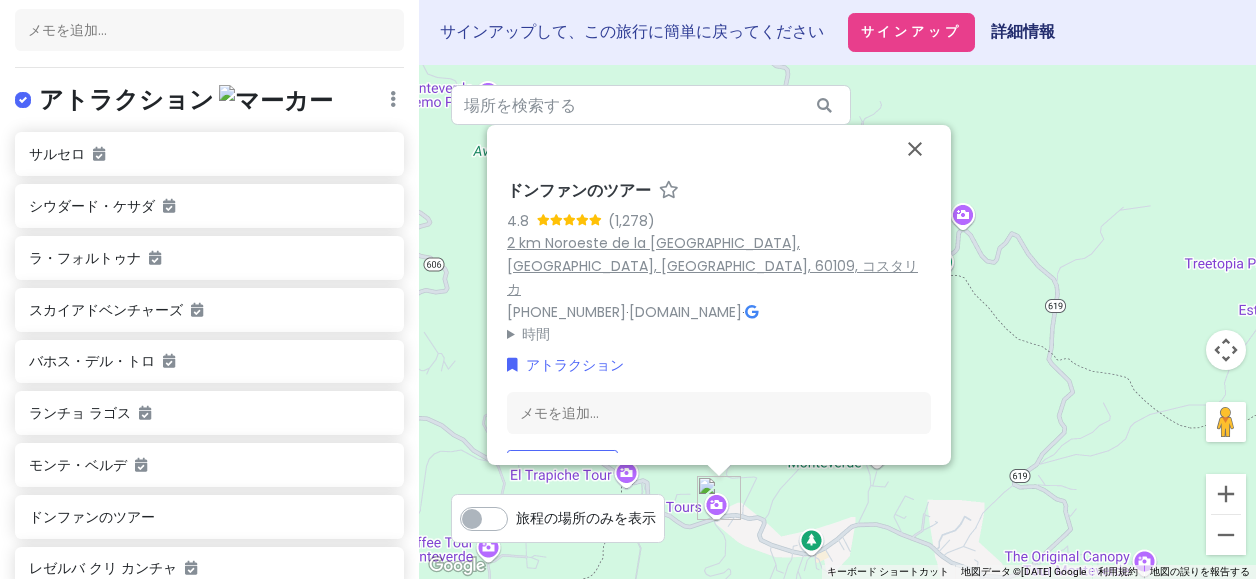 click on "2 km Noroeste de la [GEOGRAPHIC_DATA], [GEOGRAPHIC_DATA], [GEOGRAPHIC_DATA], 60109, コスタリカ" at bounding box center [712, 266] 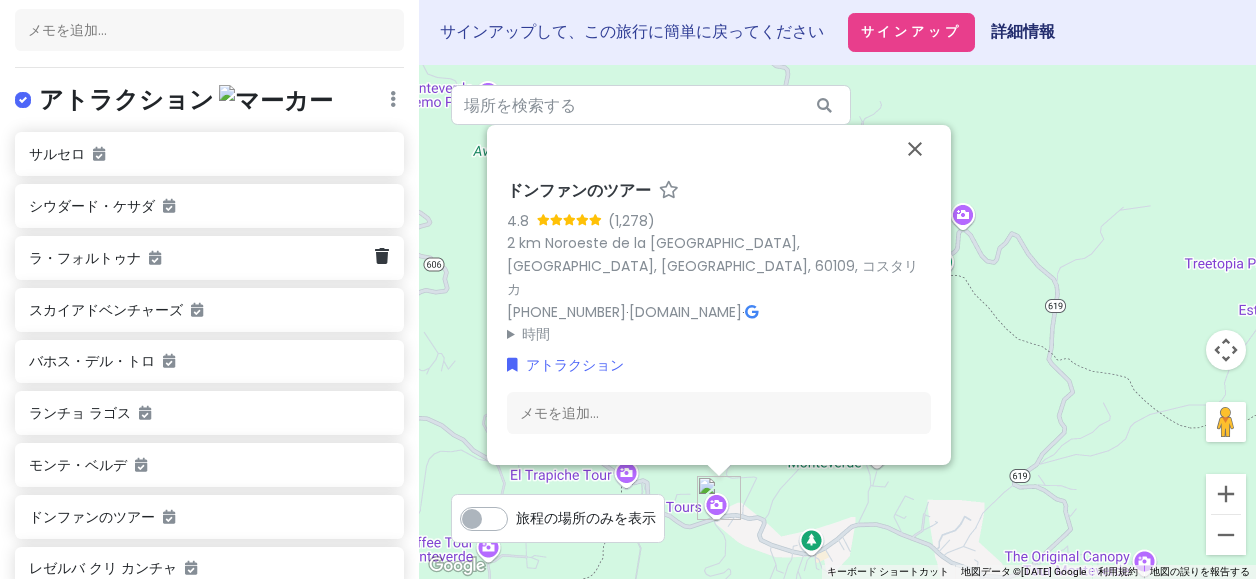 click on "ラ・フォルトゥナ" 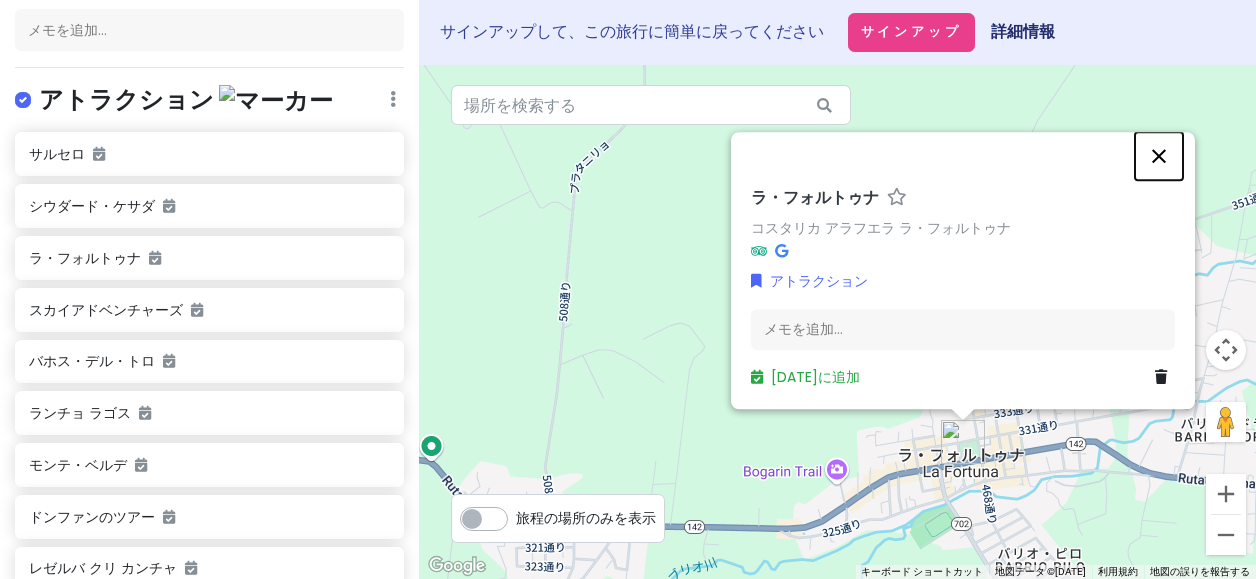 click at bounding box center (1159, 156) 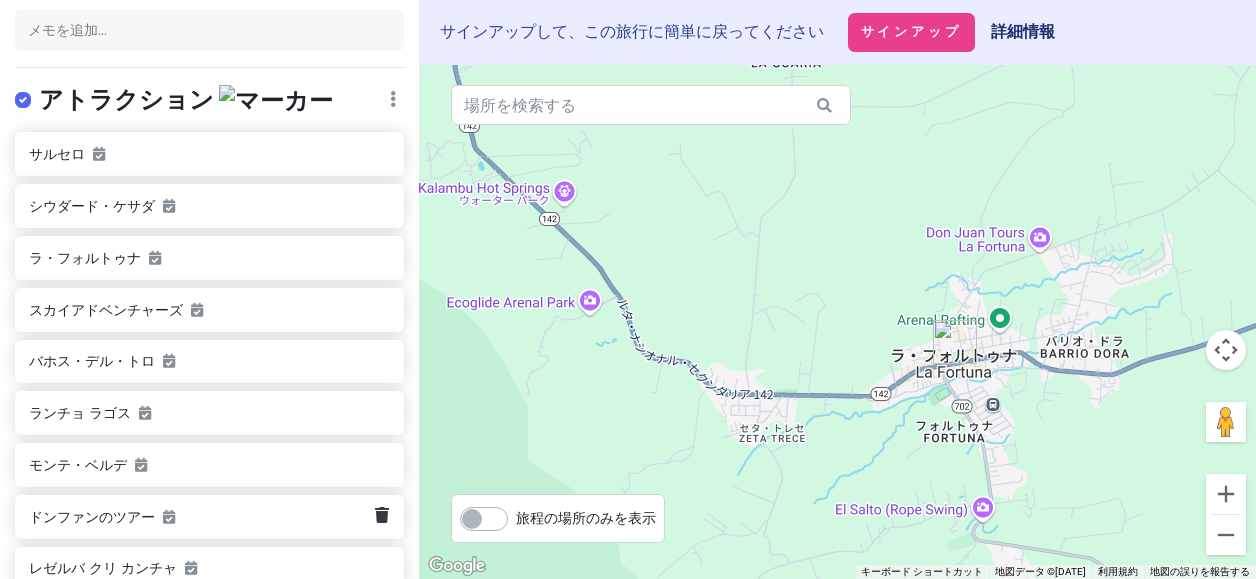click on "ドンファンのツアー" at bounding box center [202, 517] 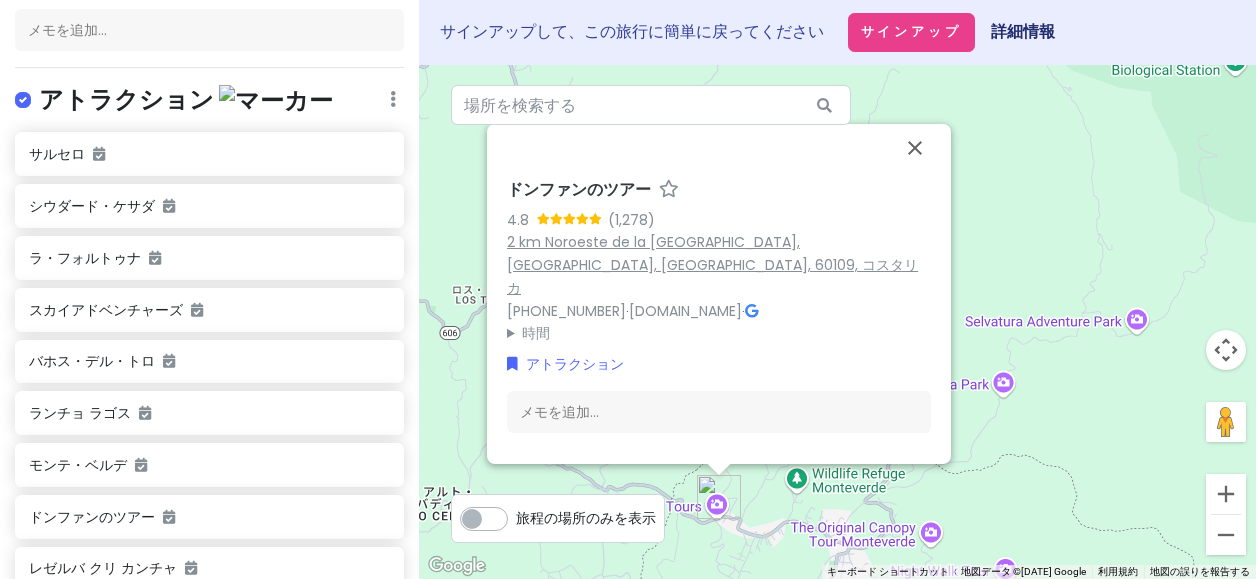 click on "2 km Noroeste de la [GEOGRAPHIC_DATA], [GEOGRAPHIC_DATA], [GEOGRAPHIC_DATA], 60109, コスタリカ" at bounding box center [712, 265] 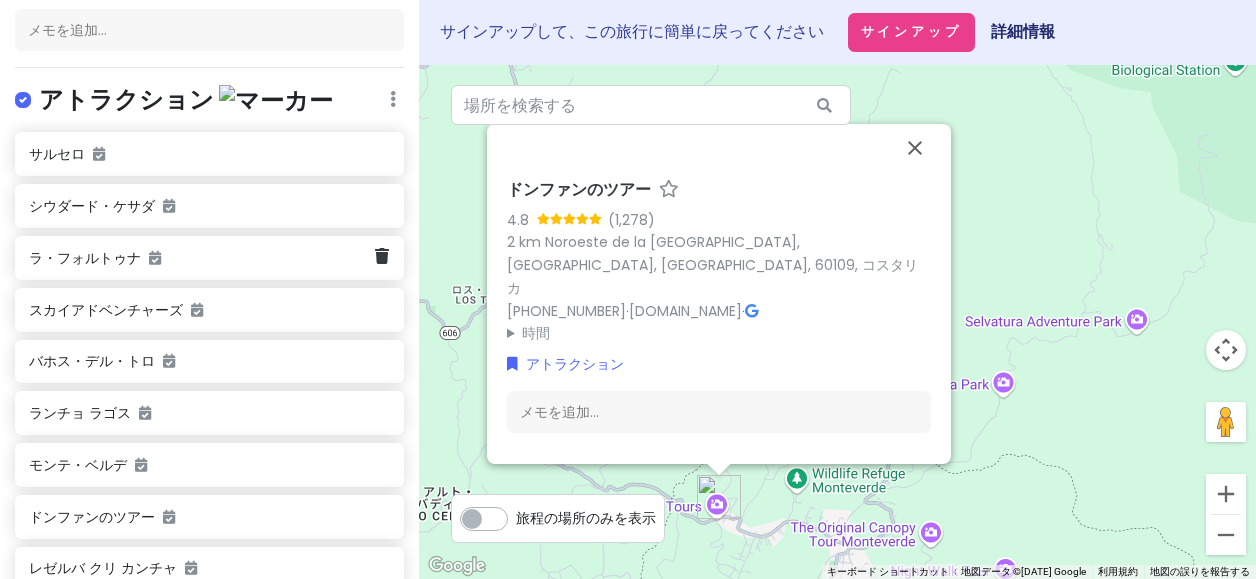 click on "ラ・フォルトゥナ" 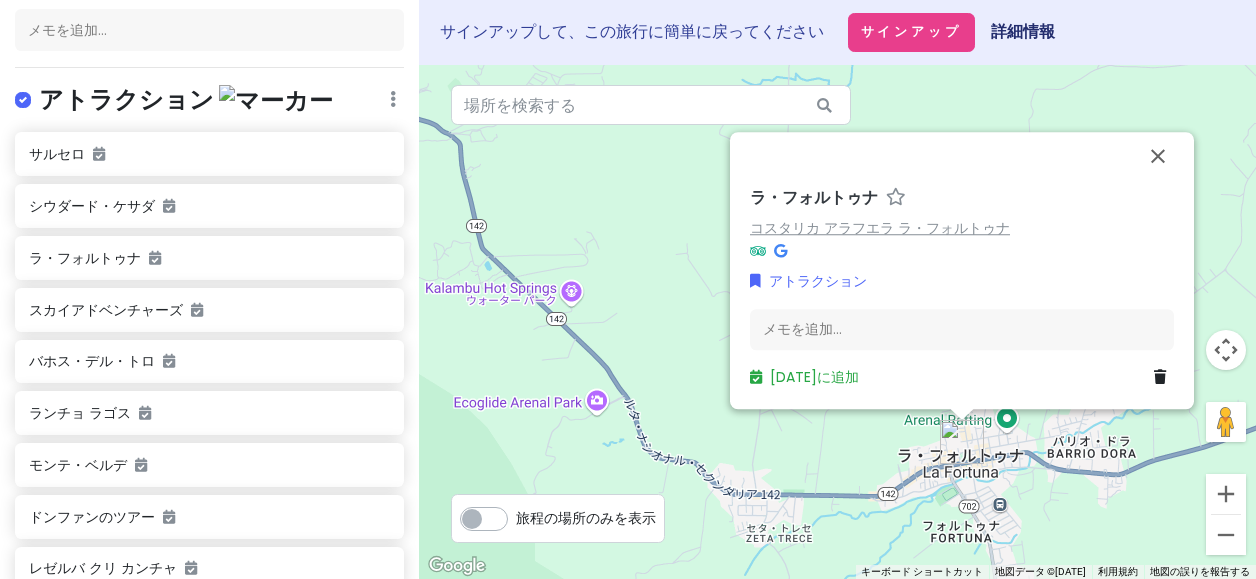click on "コスタリカ アラフエラ ラ・フォルトゥナ" at bounding box center (880, 228) 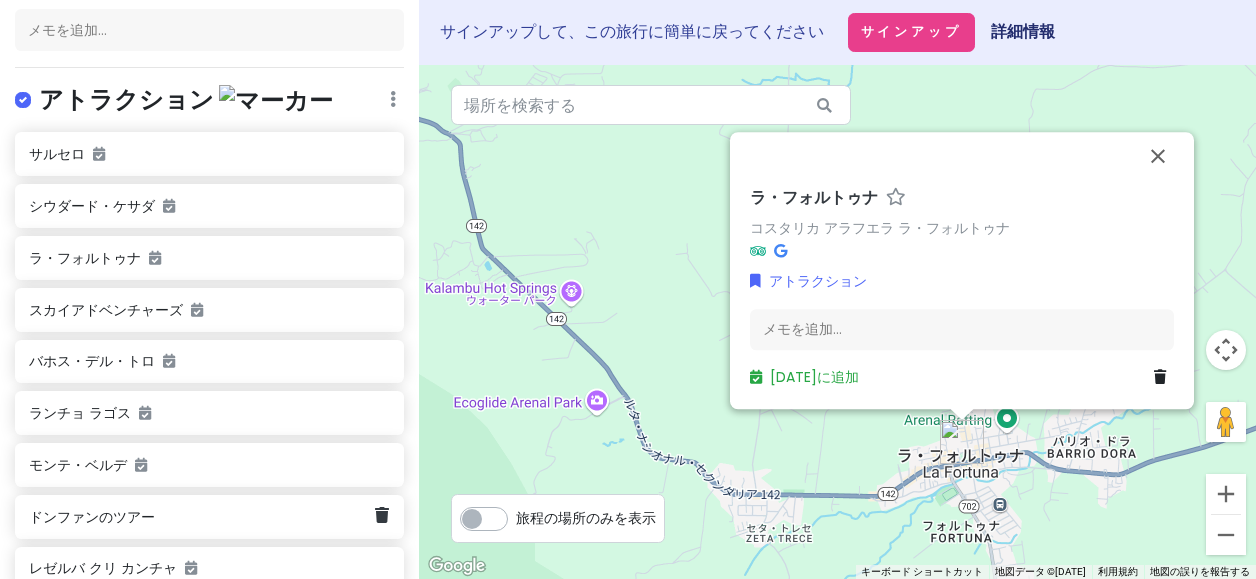 click on "ドンファンのツアー" 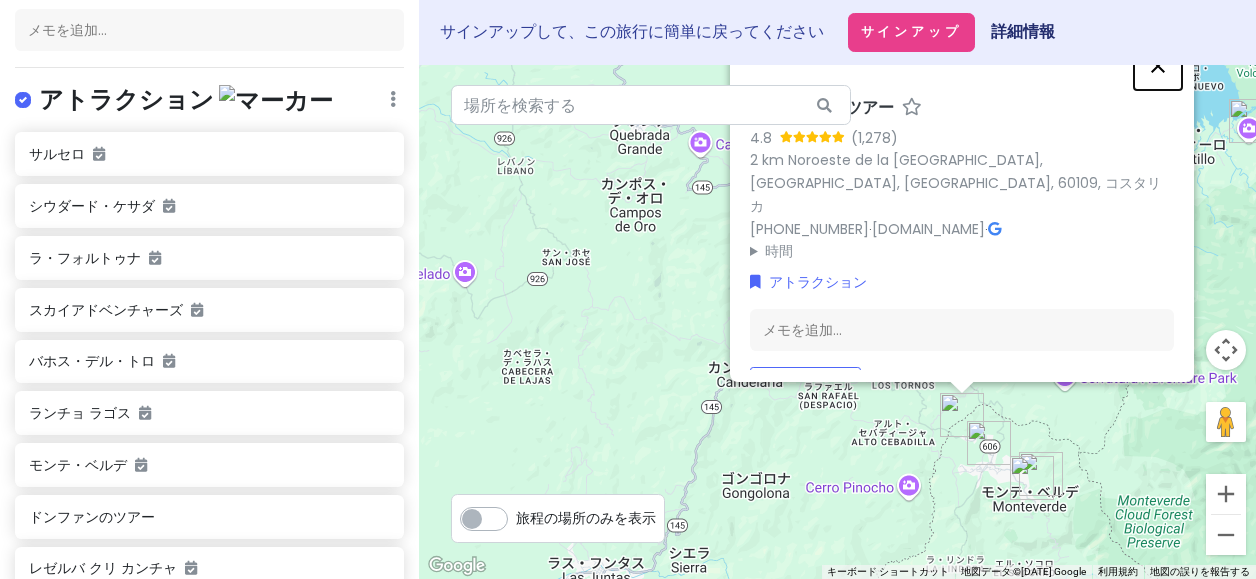 click at bounding box center (1158, 66) 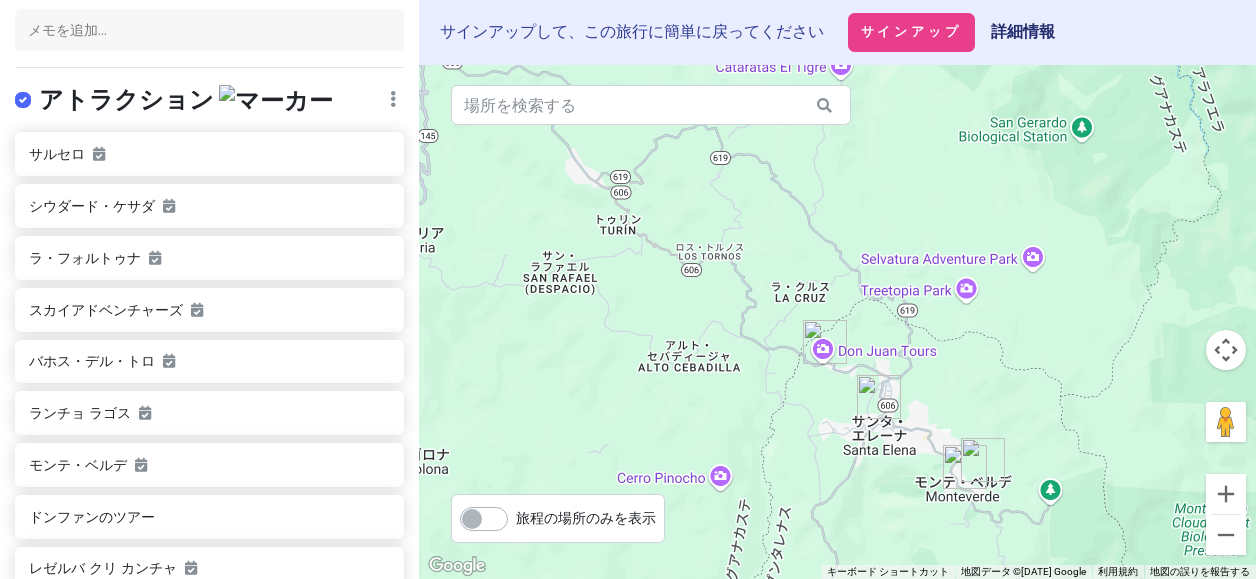 drag, startPoint x: 967, startPoint y: 343, endPoint x: 891, endPoint y: 151, distance: 206.49455 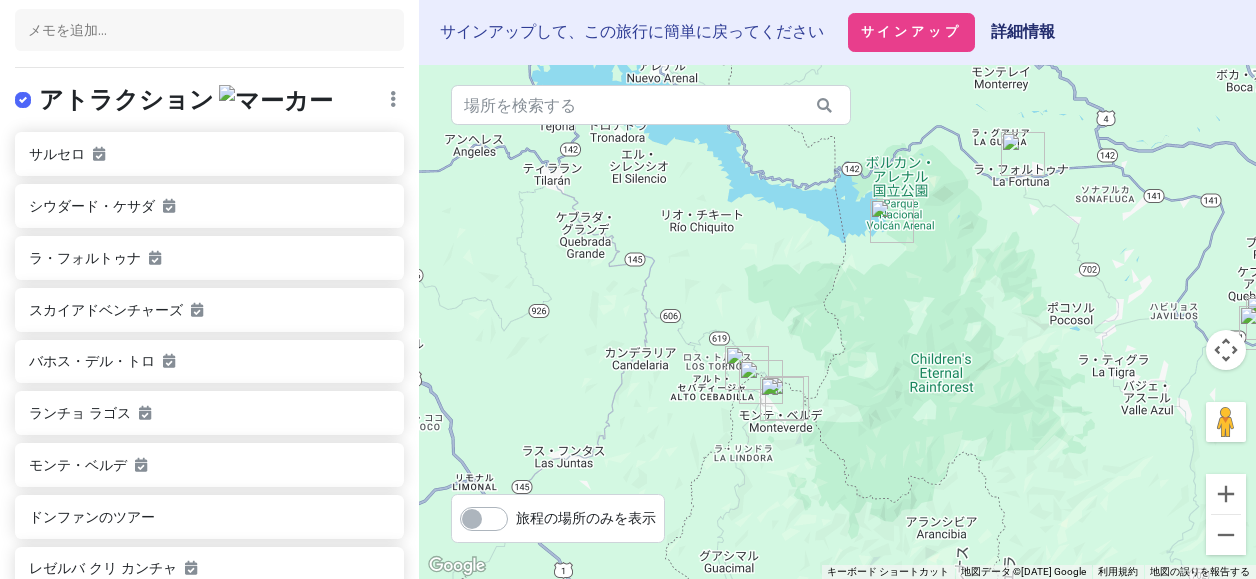 drag, startPoint x: 1070, startPoint y: 337, endPoint x: 850, endPoint y: 349, distance: 220.32703 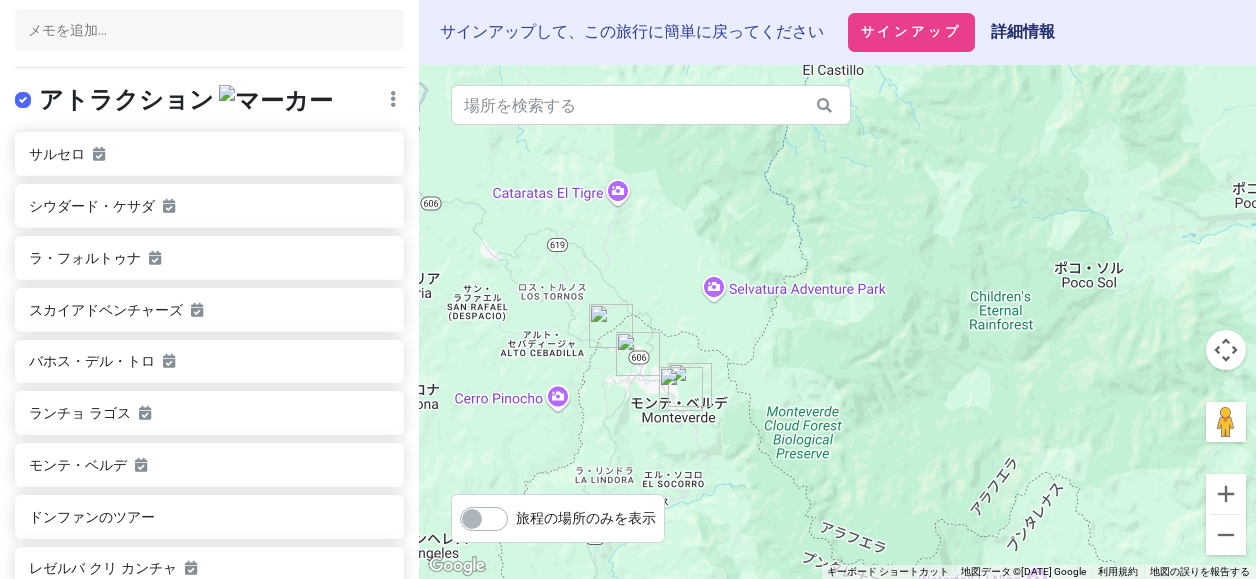 drag, startPoint x: 769, startPoint y: 369, endPoint x: 846, endPoint y: 237, distance: 152.81688 